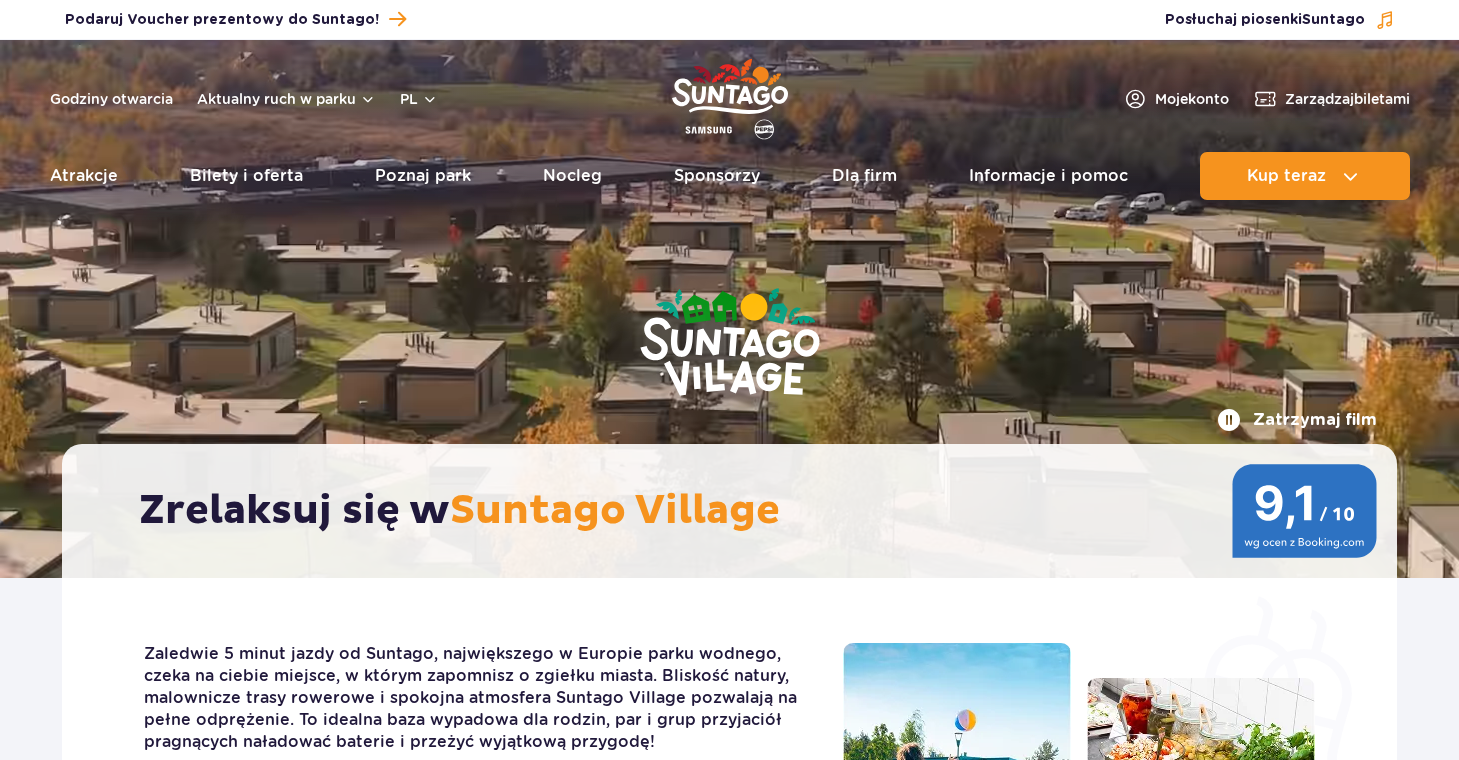 scroll, scrollTop: 0, scrollLeft: 0, axis: both 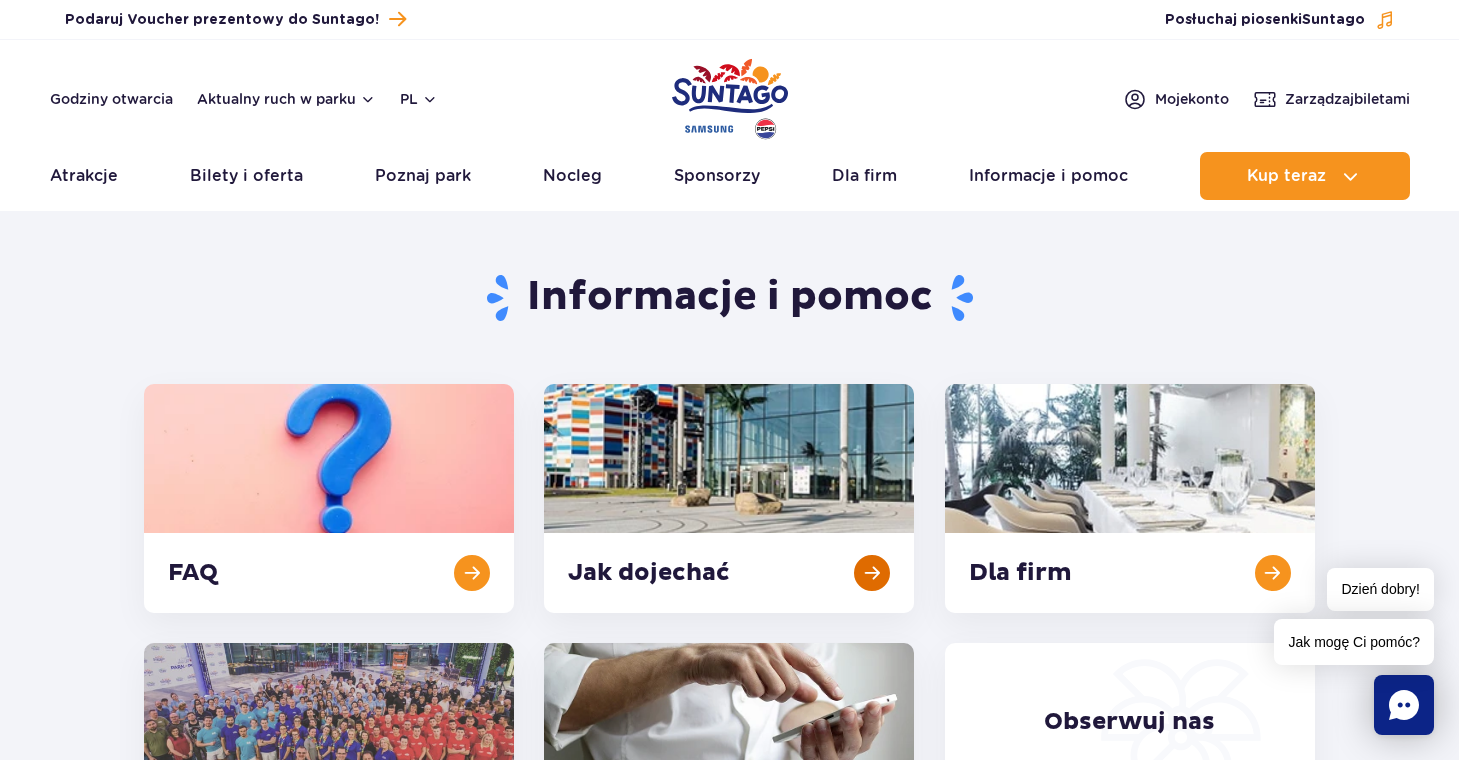 click at bounding box center [729, 498] 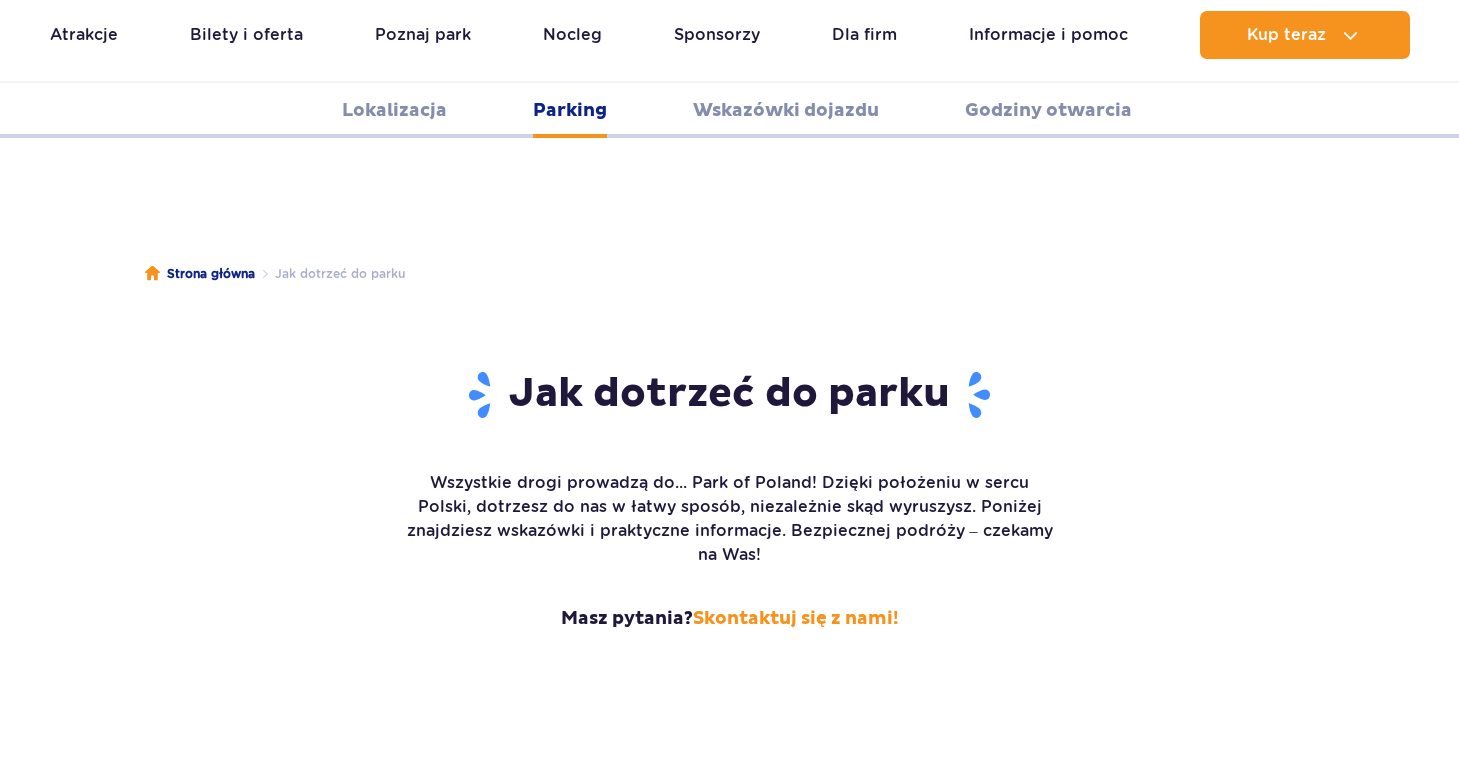 scroll, scrollTop: 2502, scrollLeft: 0, axis: vertical 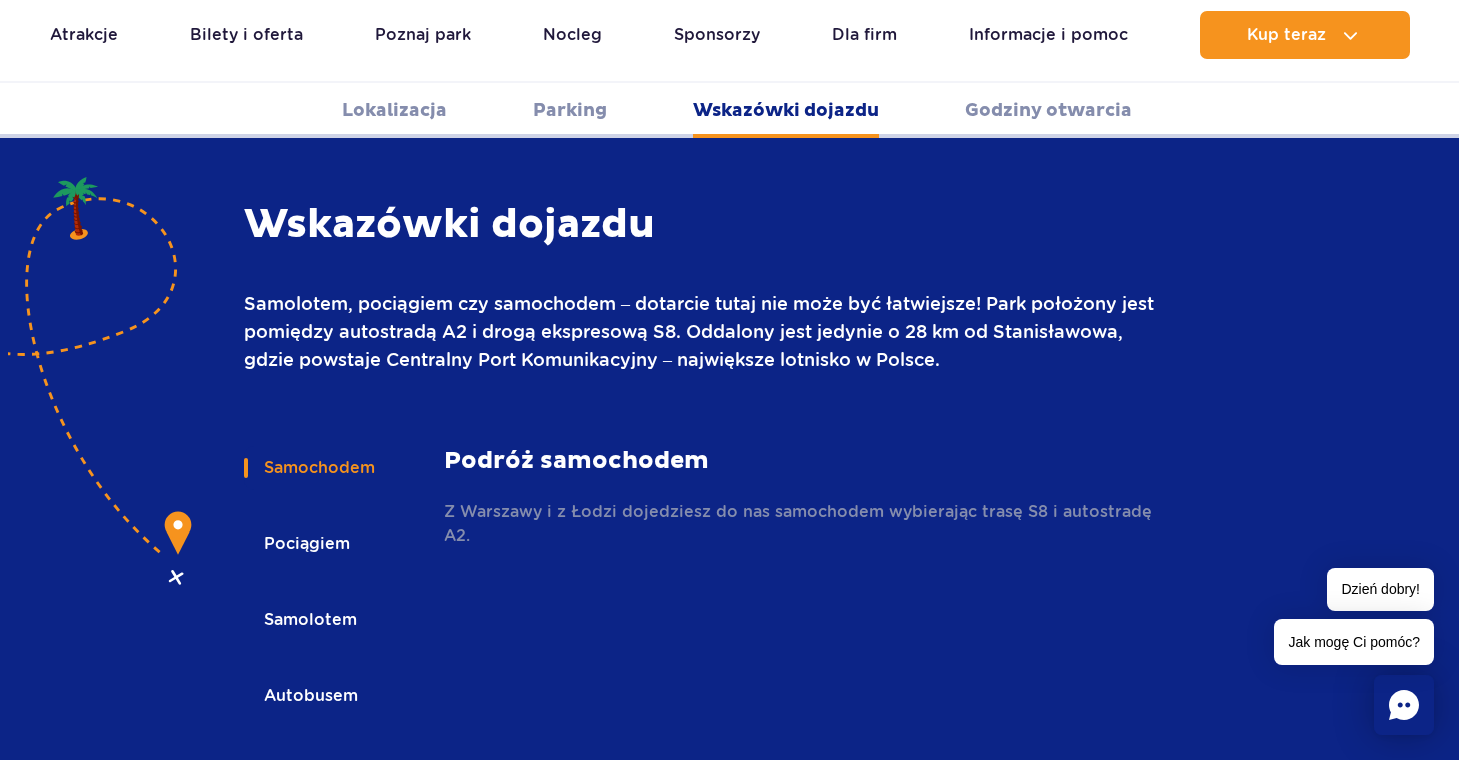 click on "Pociągiem" at bounding box center [305, 544] 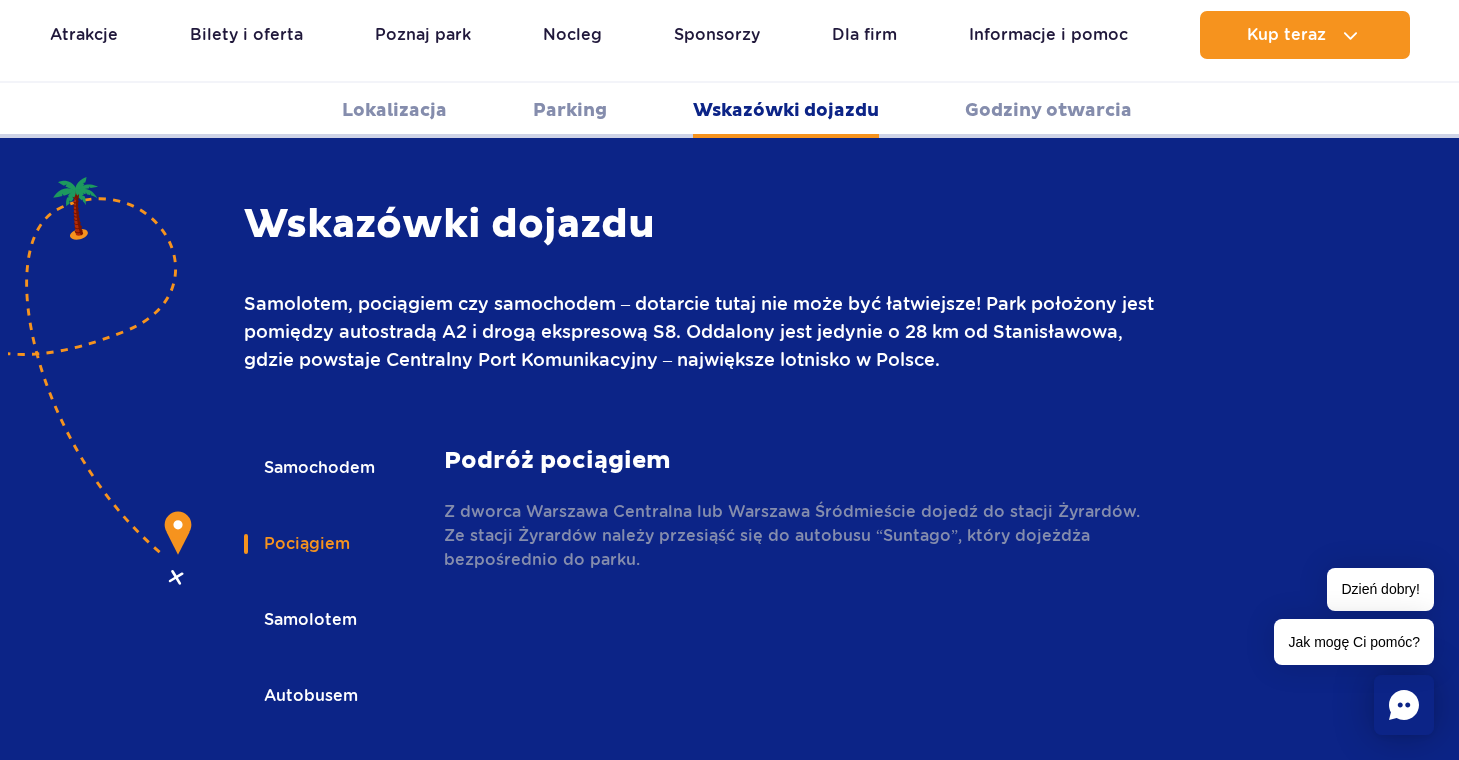 click on "Samolotem" at bounding box center (309, 620) 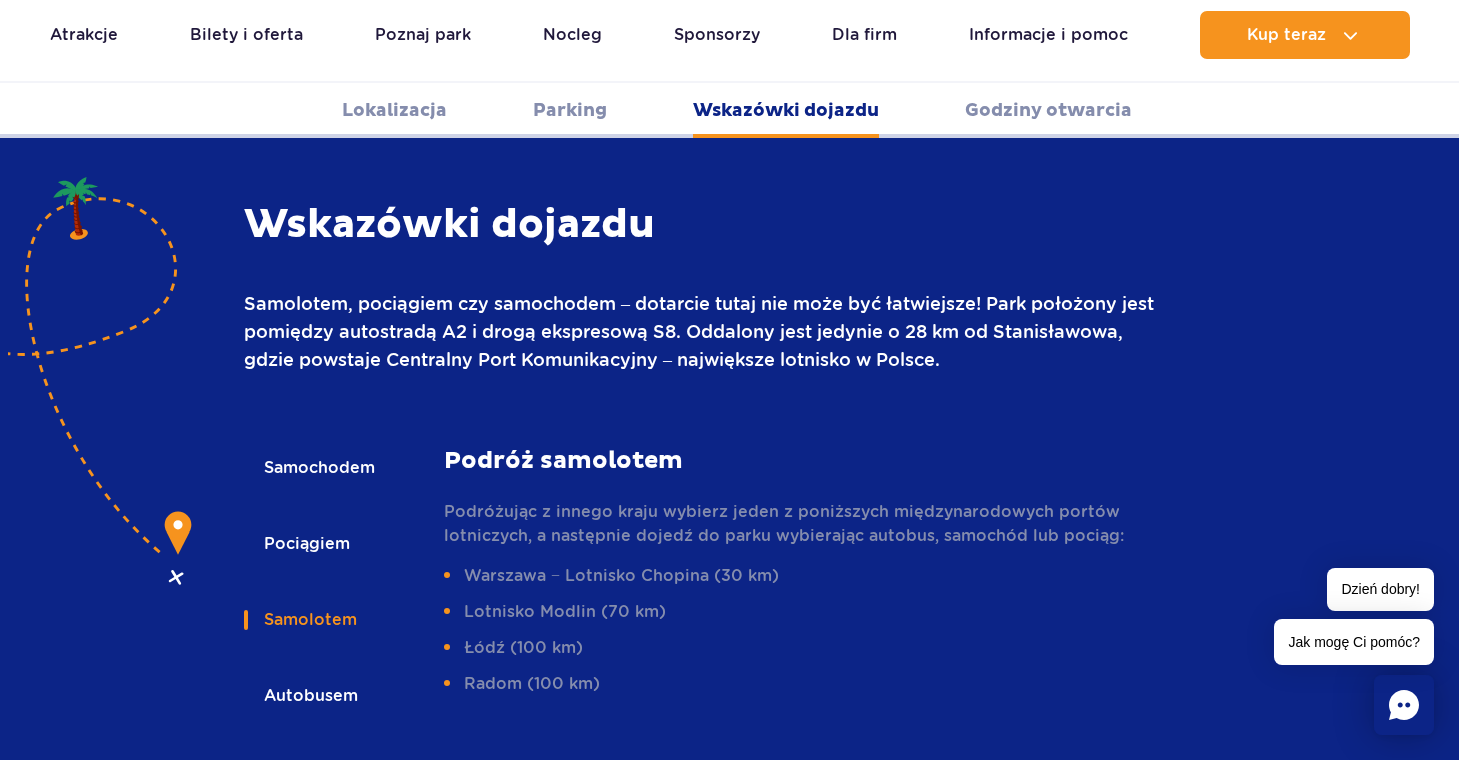 click on "Autobusem" at bounding box center (309, 696) 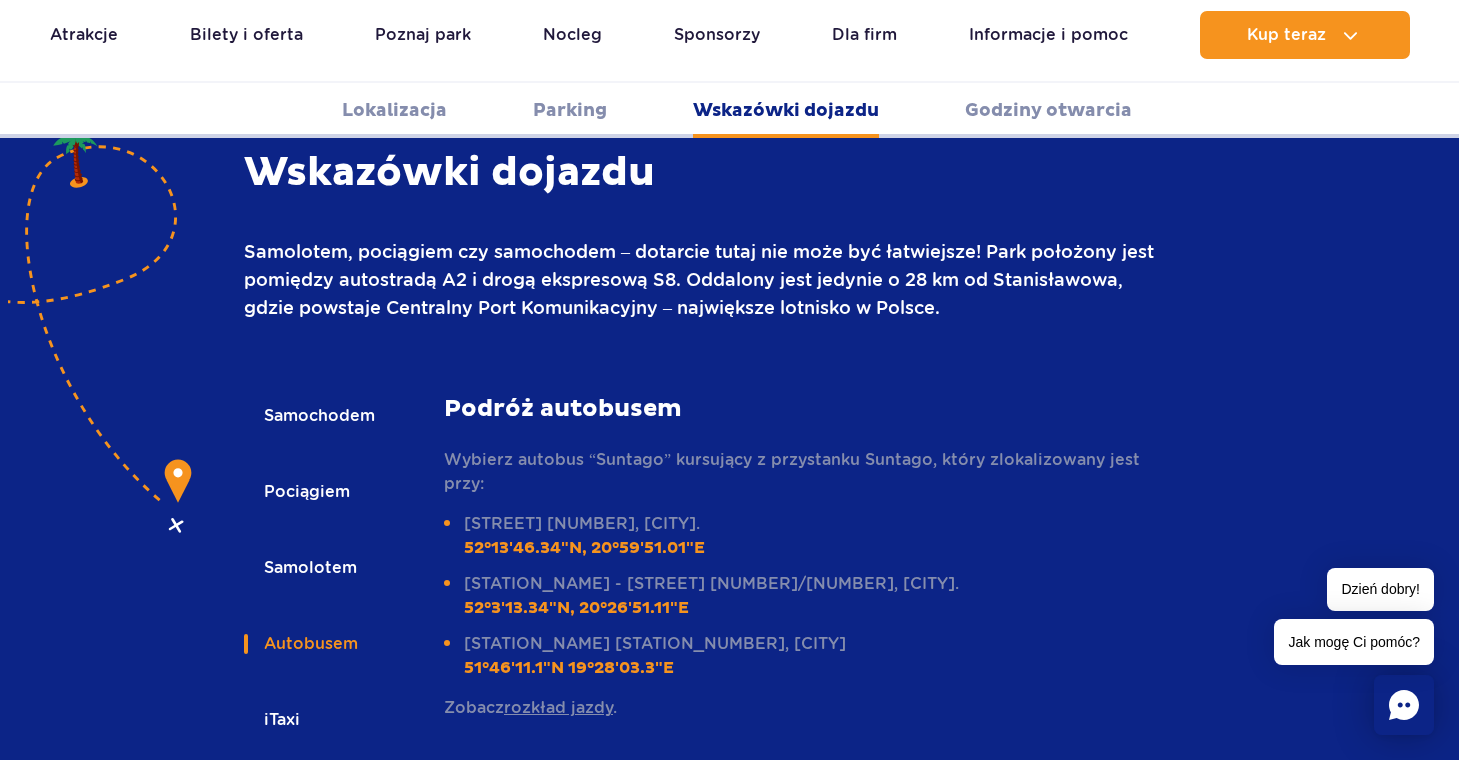 scroll, scrollTop: 2861, scrollLeft: 0, axis: vertical 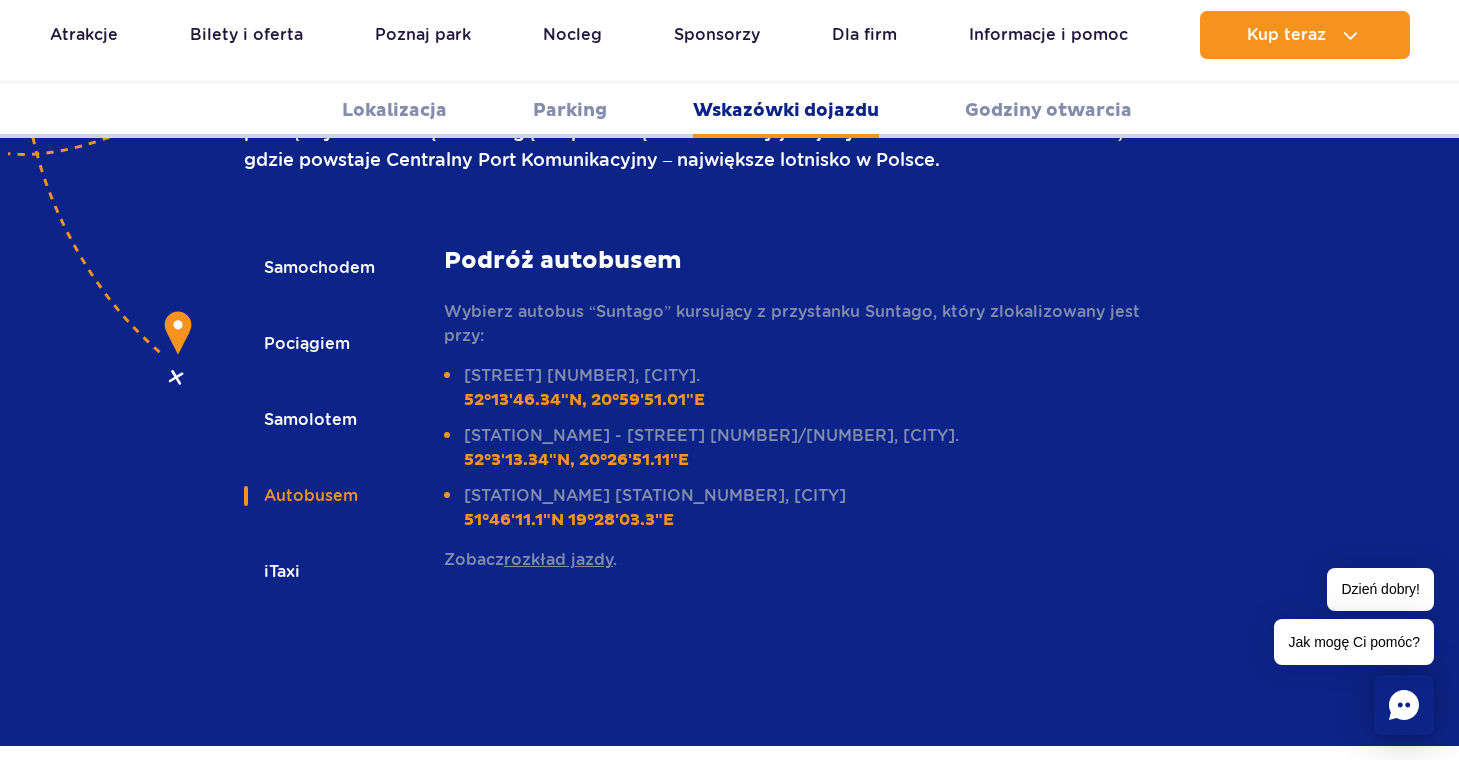 drag, startPoint x: 646, startPoint y: 345, endPoint x: 468, endPoint y: 346, distance: 178.0028 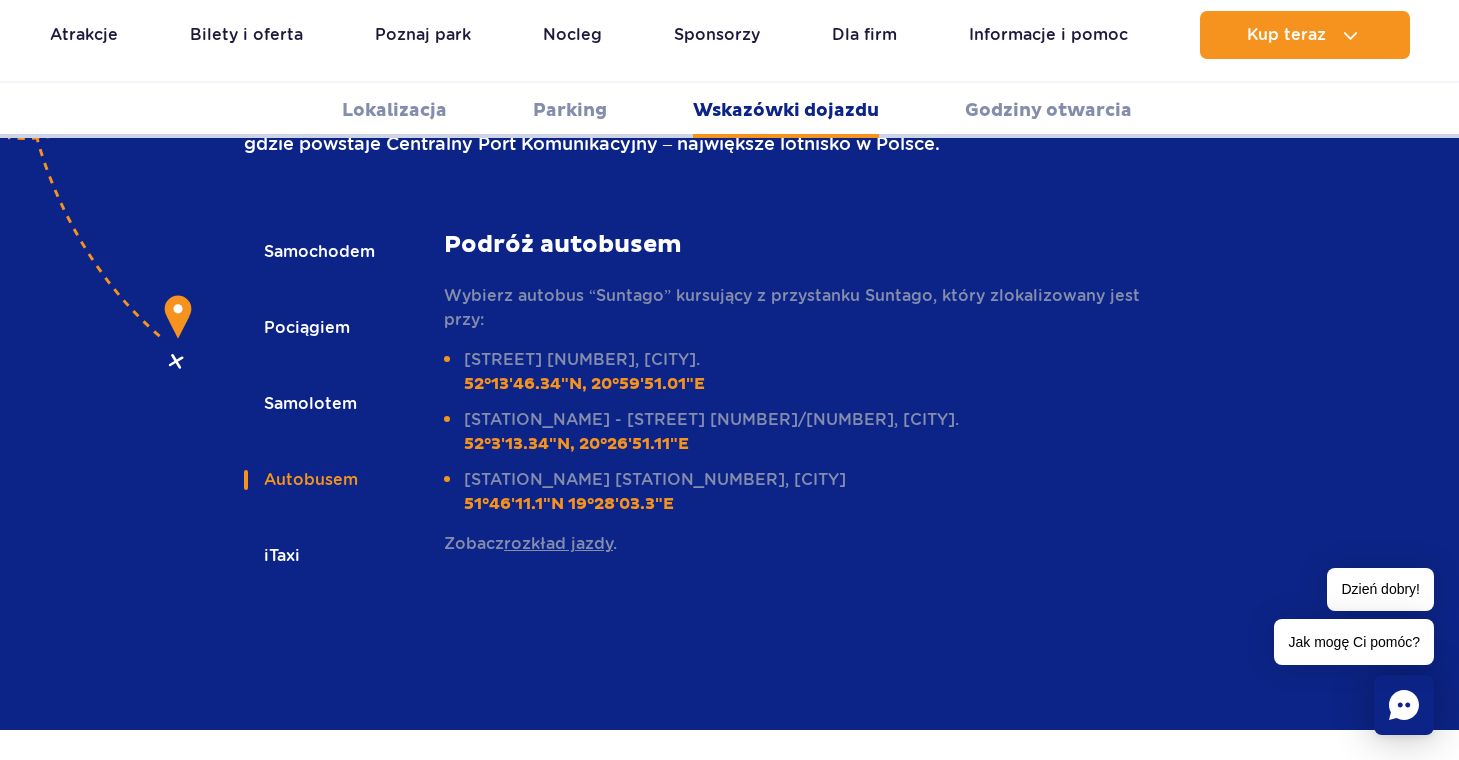 scroll, scrollTop: 3361, scrollLeft: 0, axis: vertical 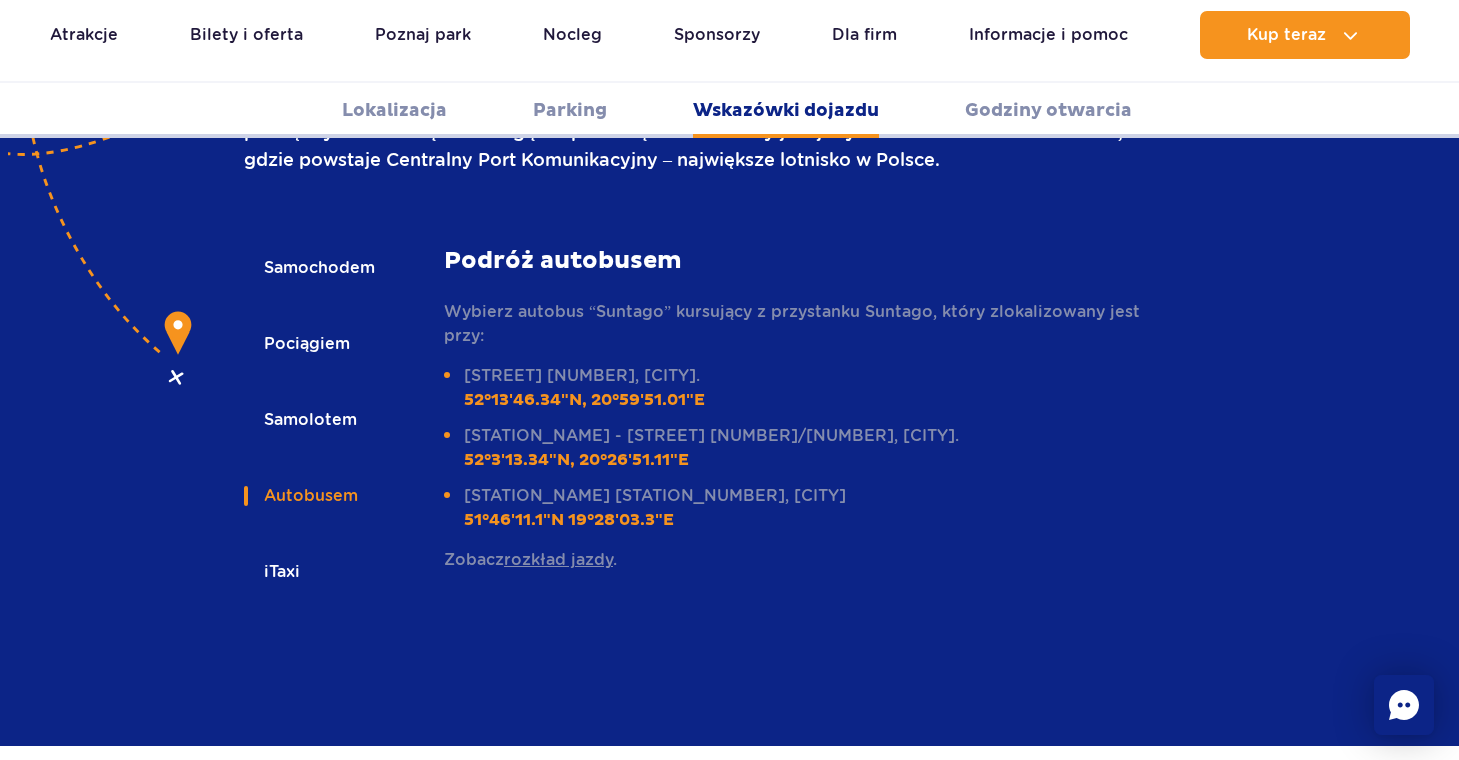 click on "rozkład jazdy" at bounding box center (558, 559) 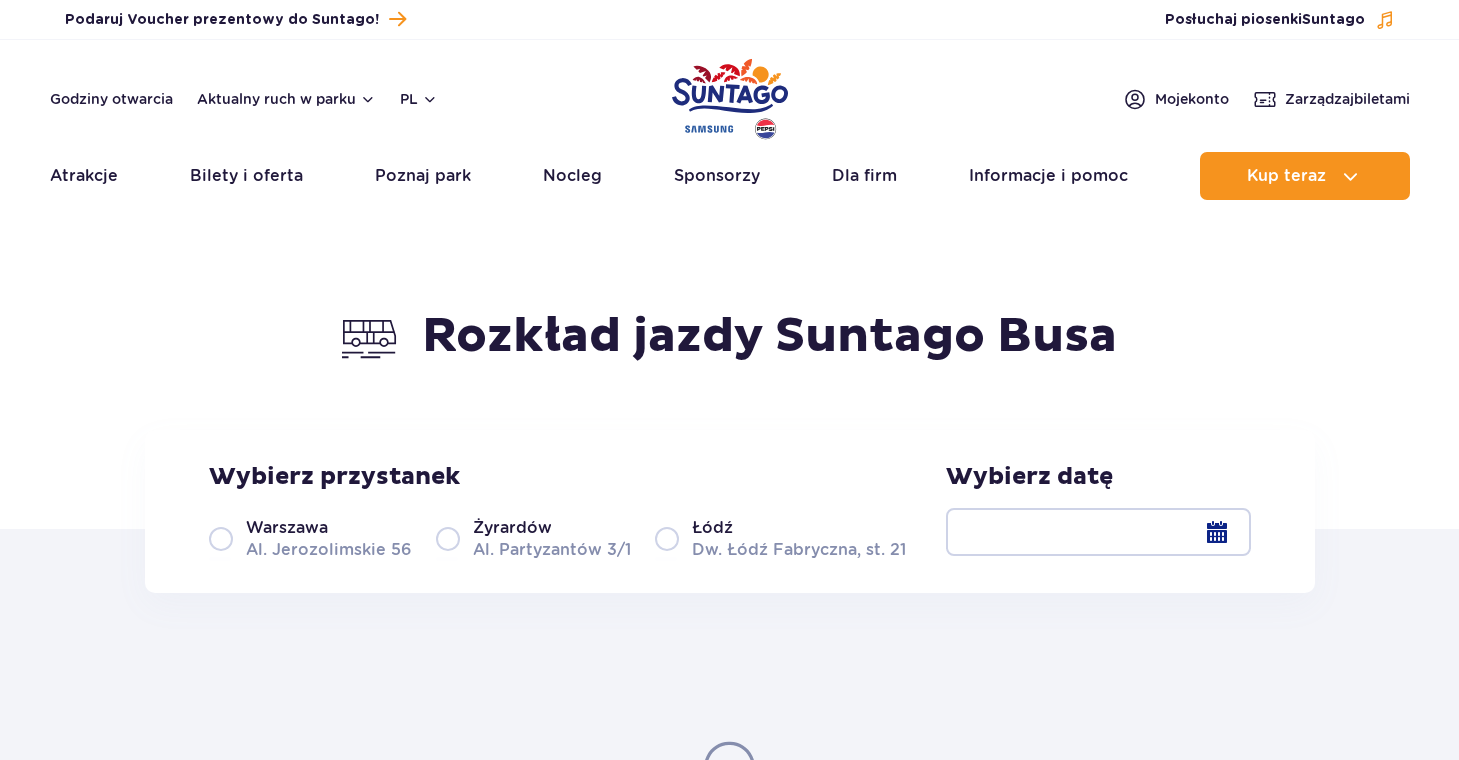 scroll, scrollTop: 0, scrollLeft: 0, axis: both 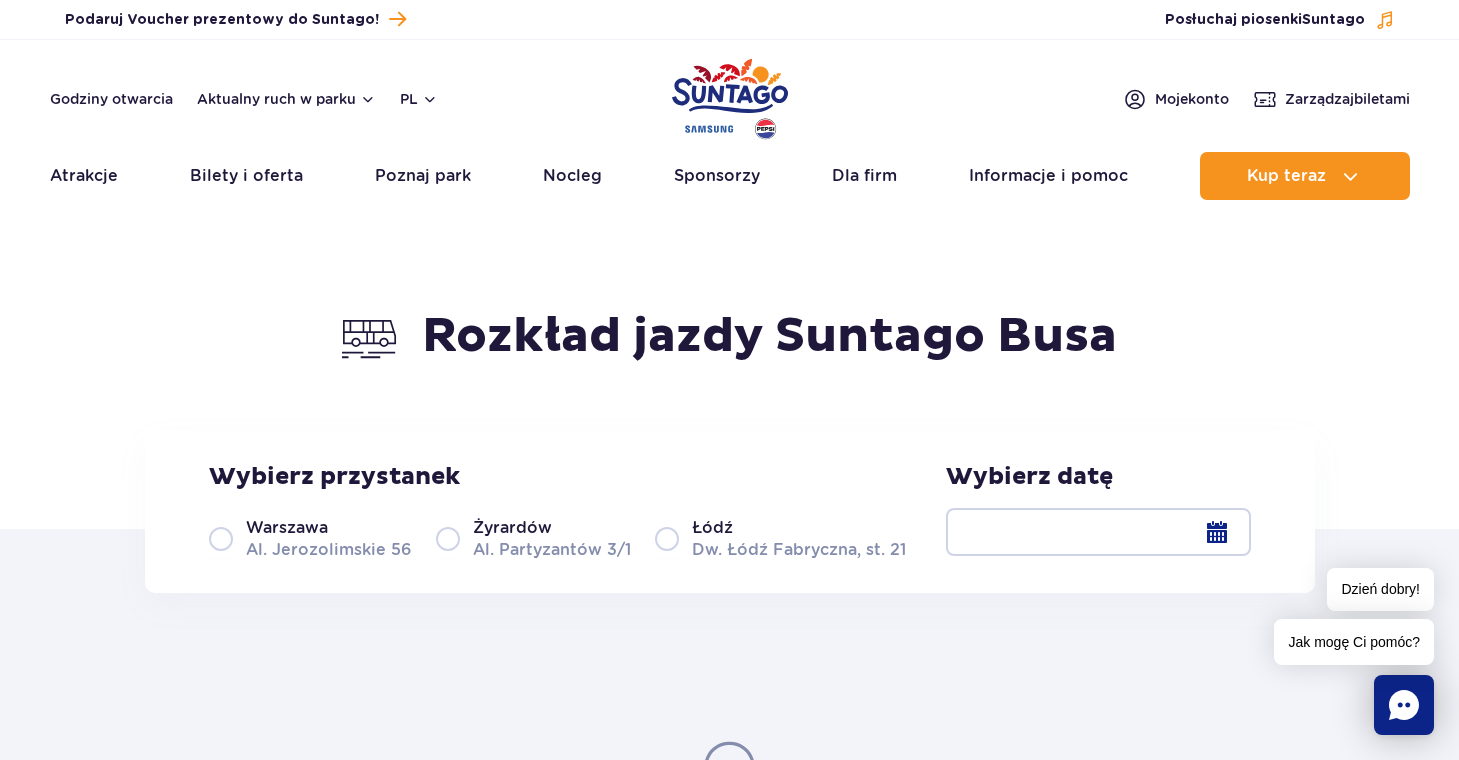 click on "Warszawa Al. Jerozolimskie 56" at bounding box center [310, 538] 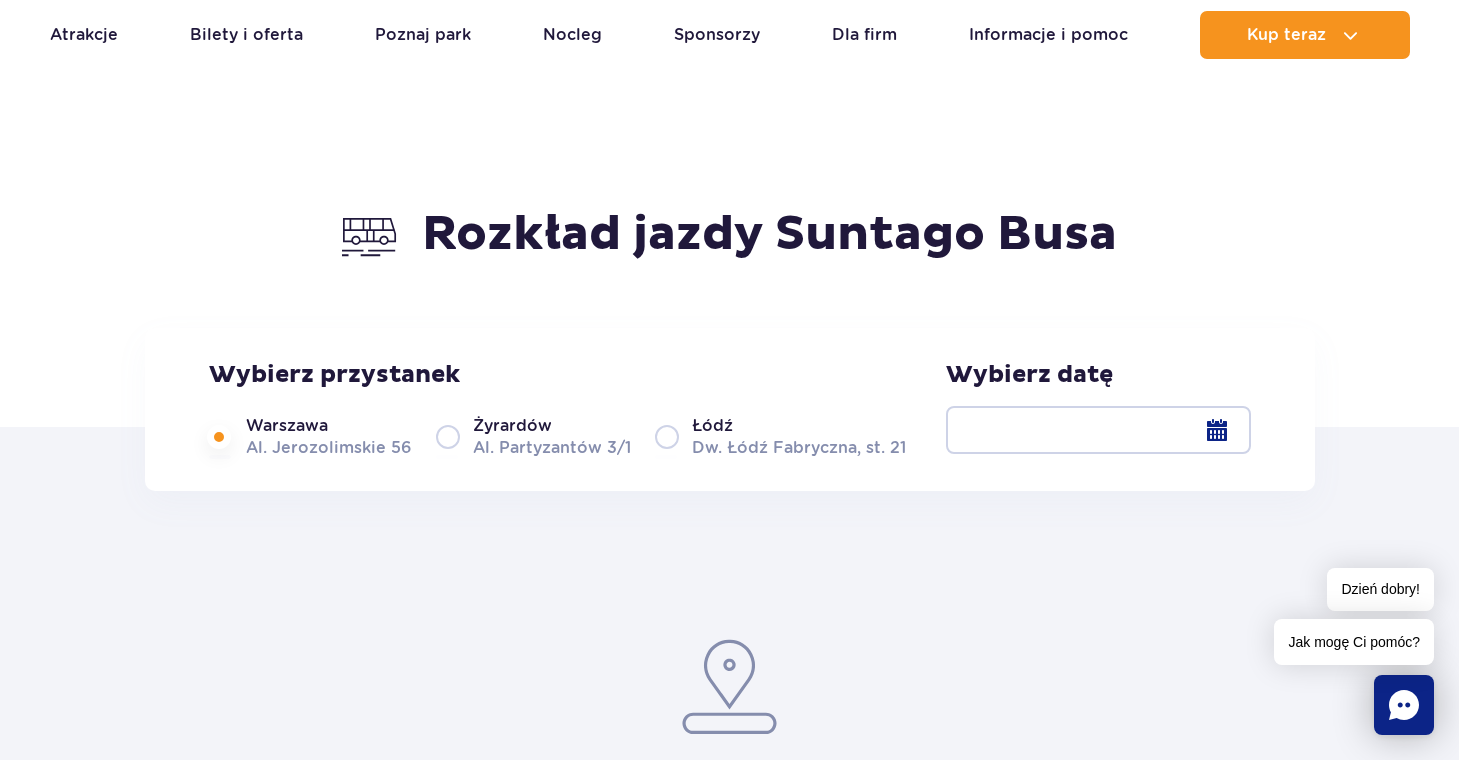scroll, scrollTop: 100, scrollLeft: 0, axis: vertical 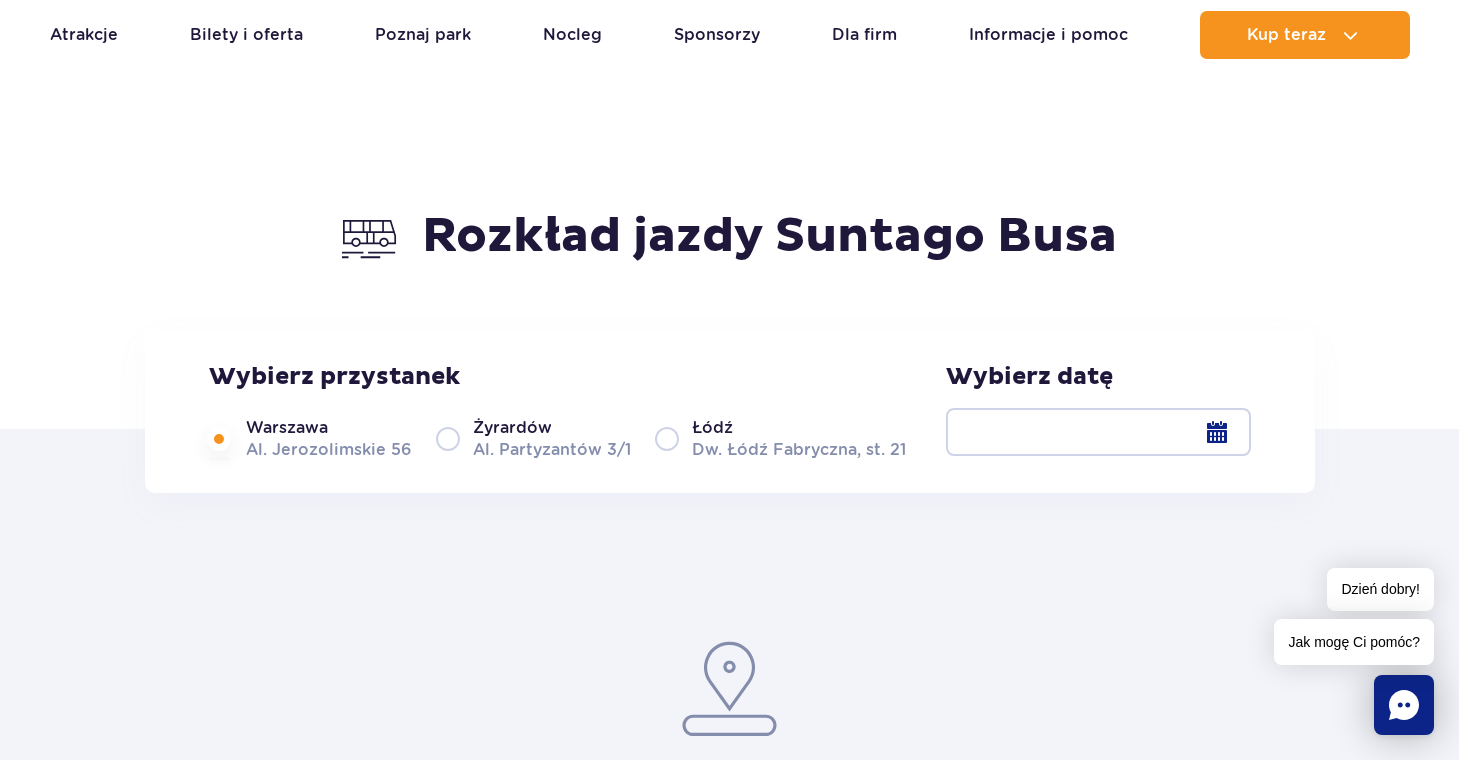 click at bounding box center (1098, 432) 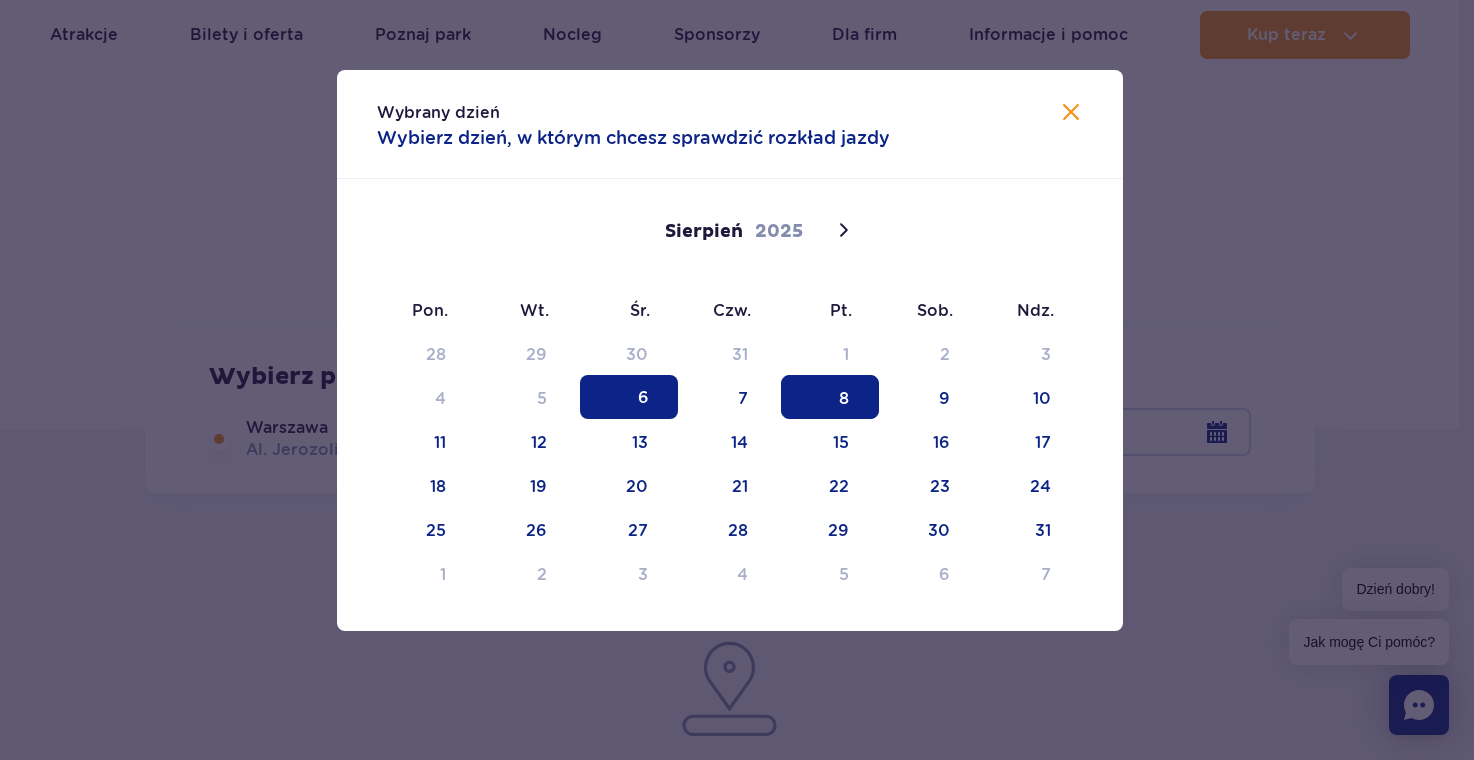 click on "8" at bounding box center (830, 397) 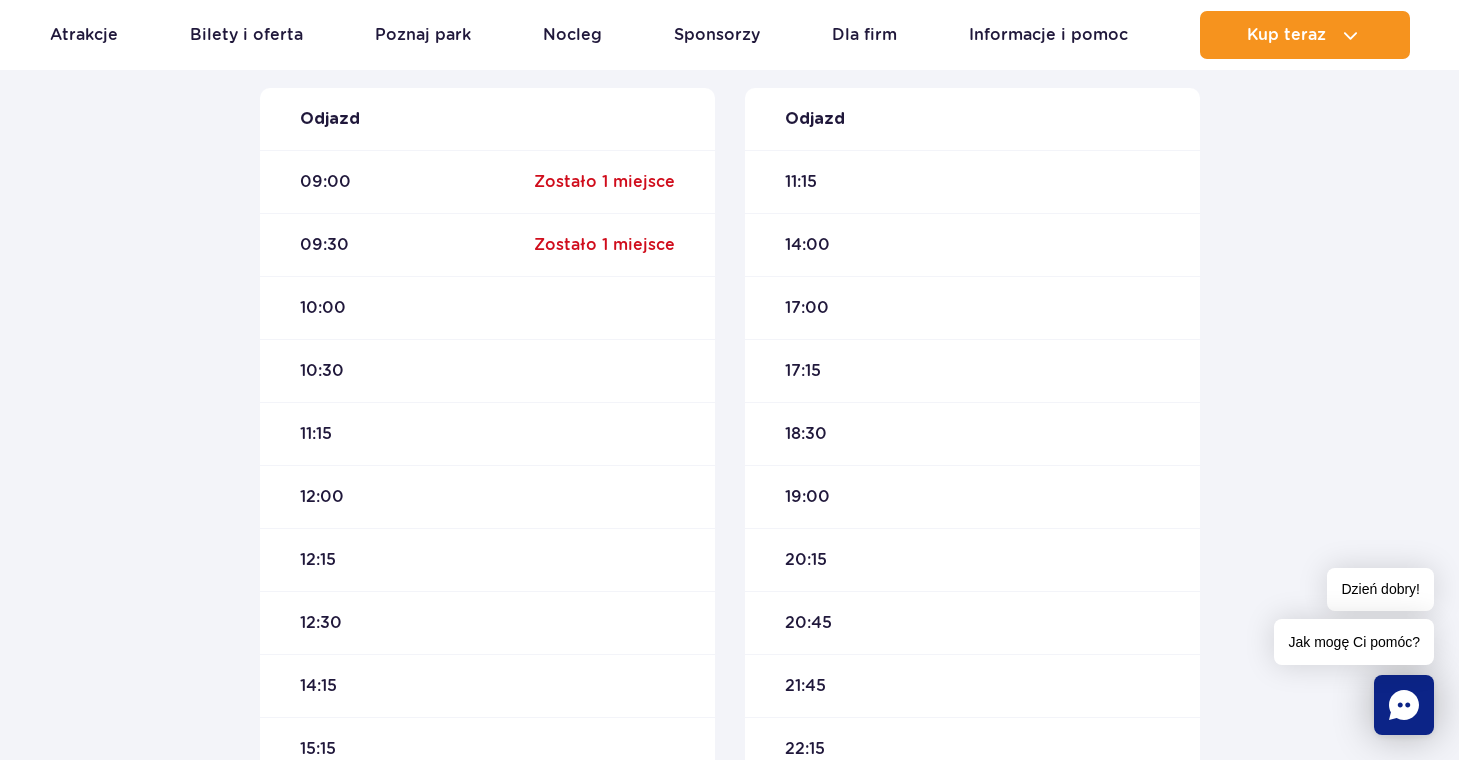 scroll, scrollTop: 1100, scrollLeft: 0, axis: vertical 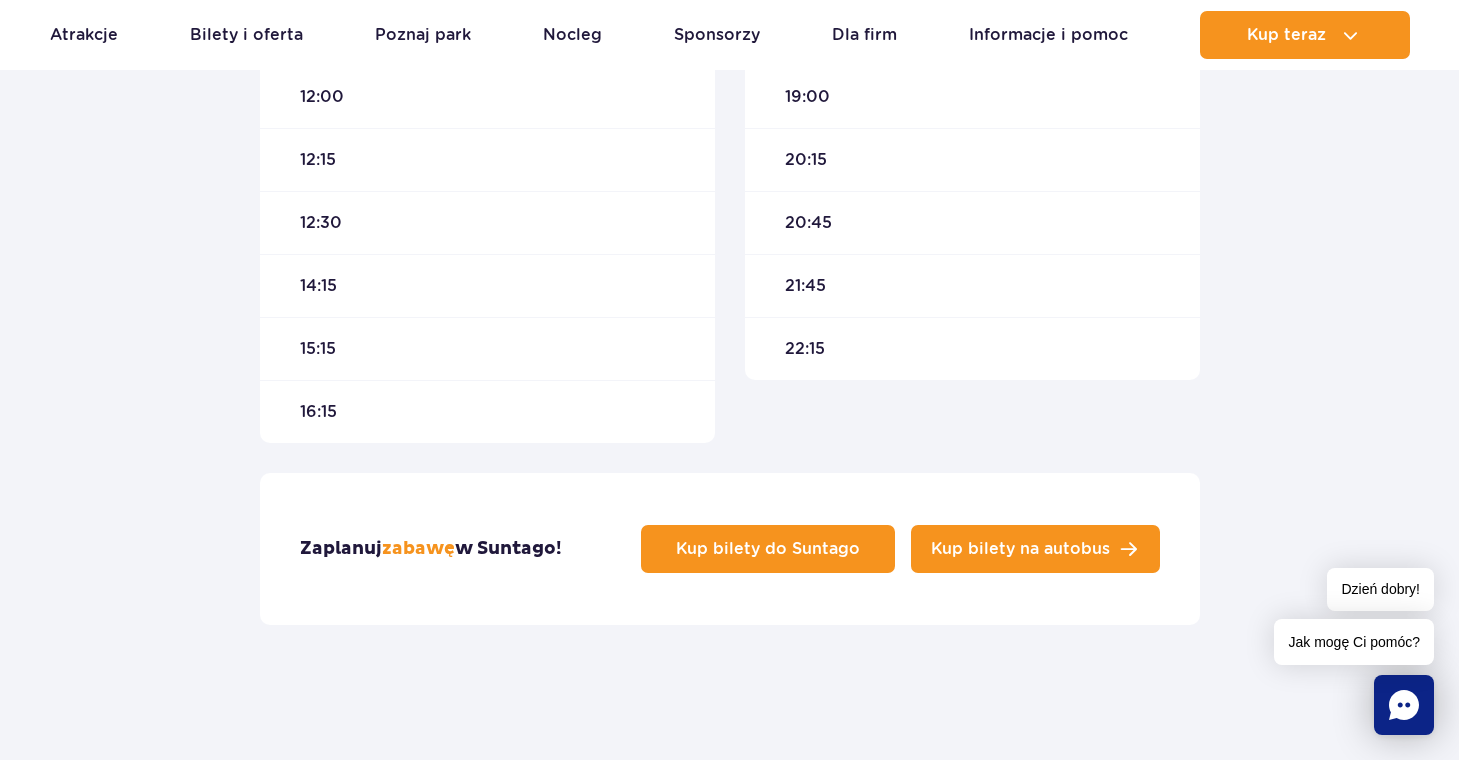 click on "Kup bilety na autobus" at bounding box center [1035, 549] 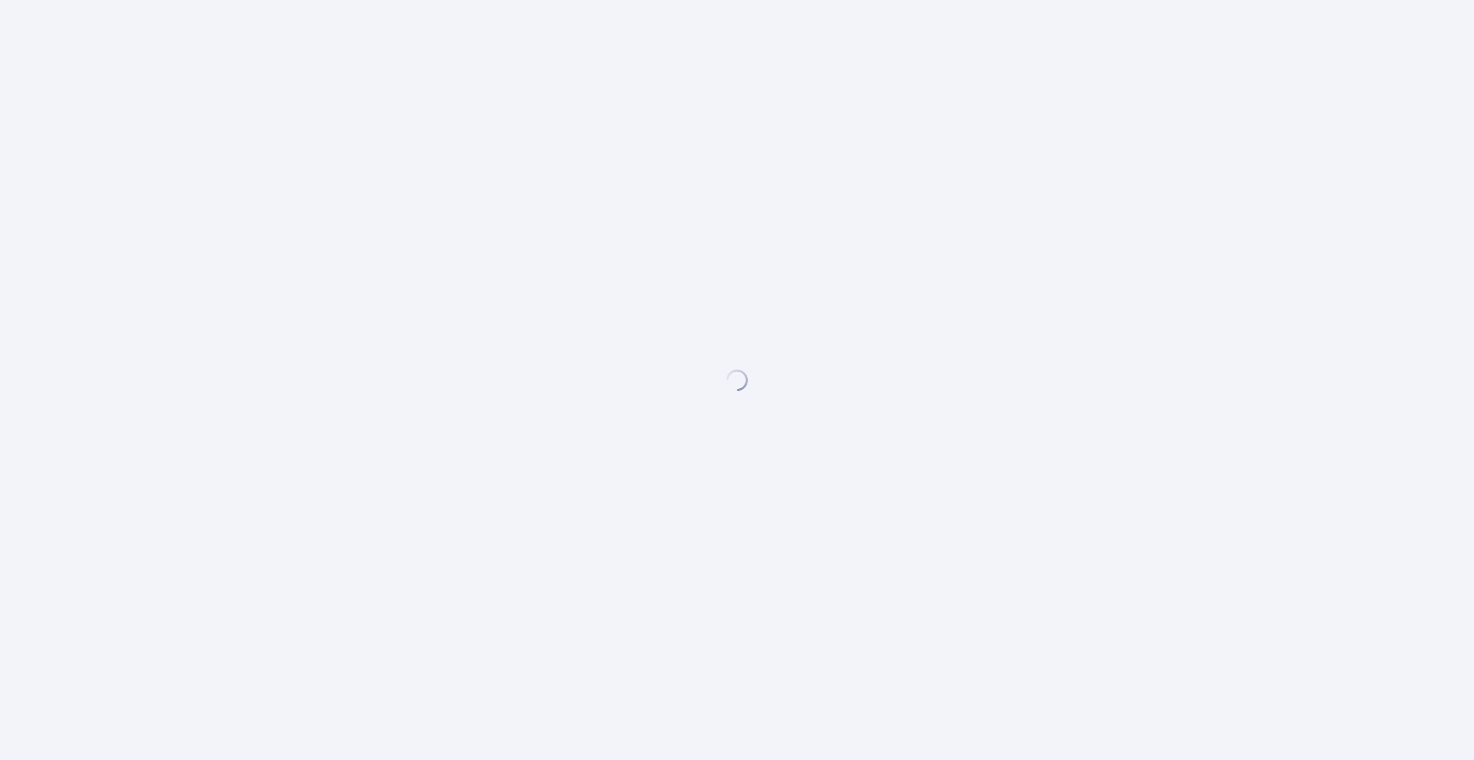 scroll, scrollTop: 0, scrollLeft: 0, axis: both 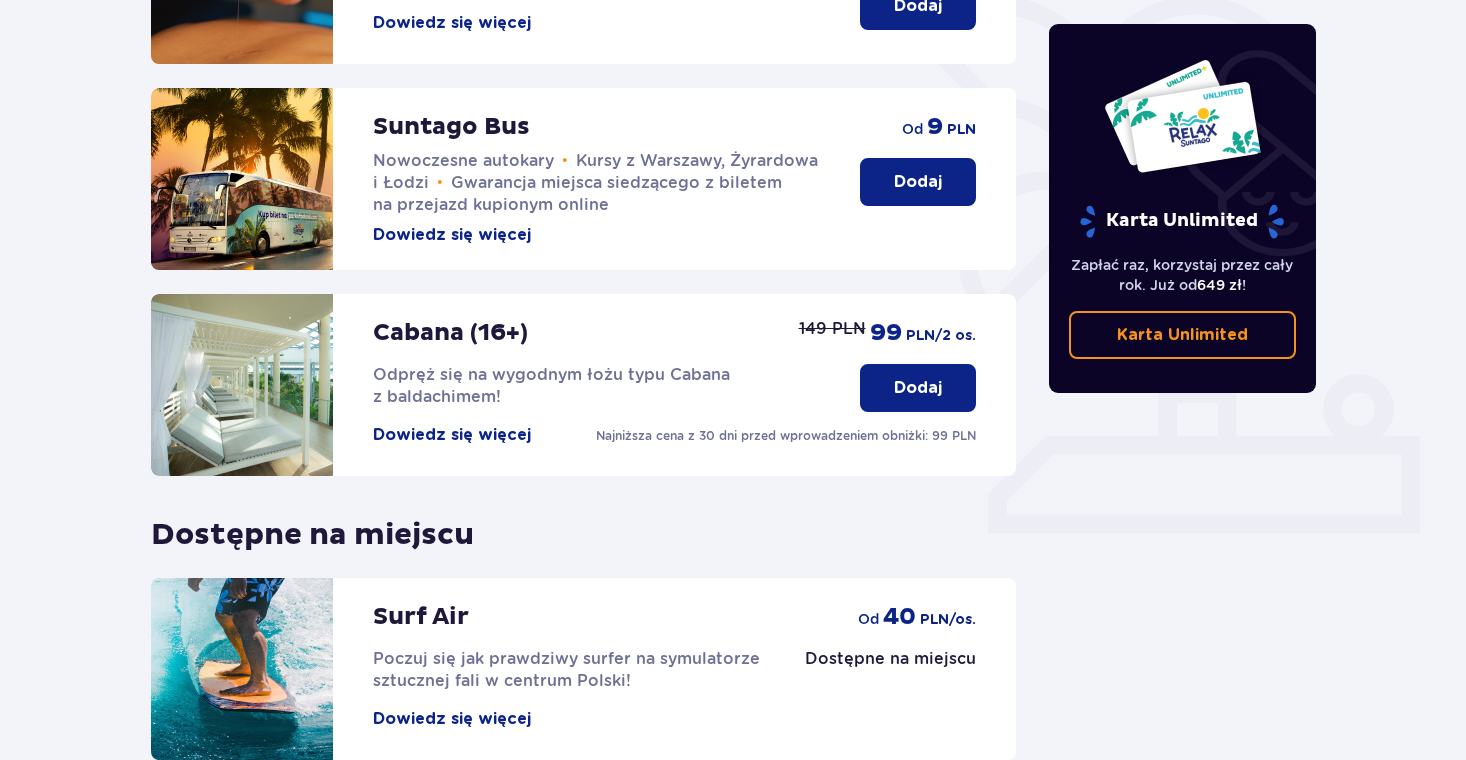 click on "Dowiedz się więcej" at bounding box center [452, 235] 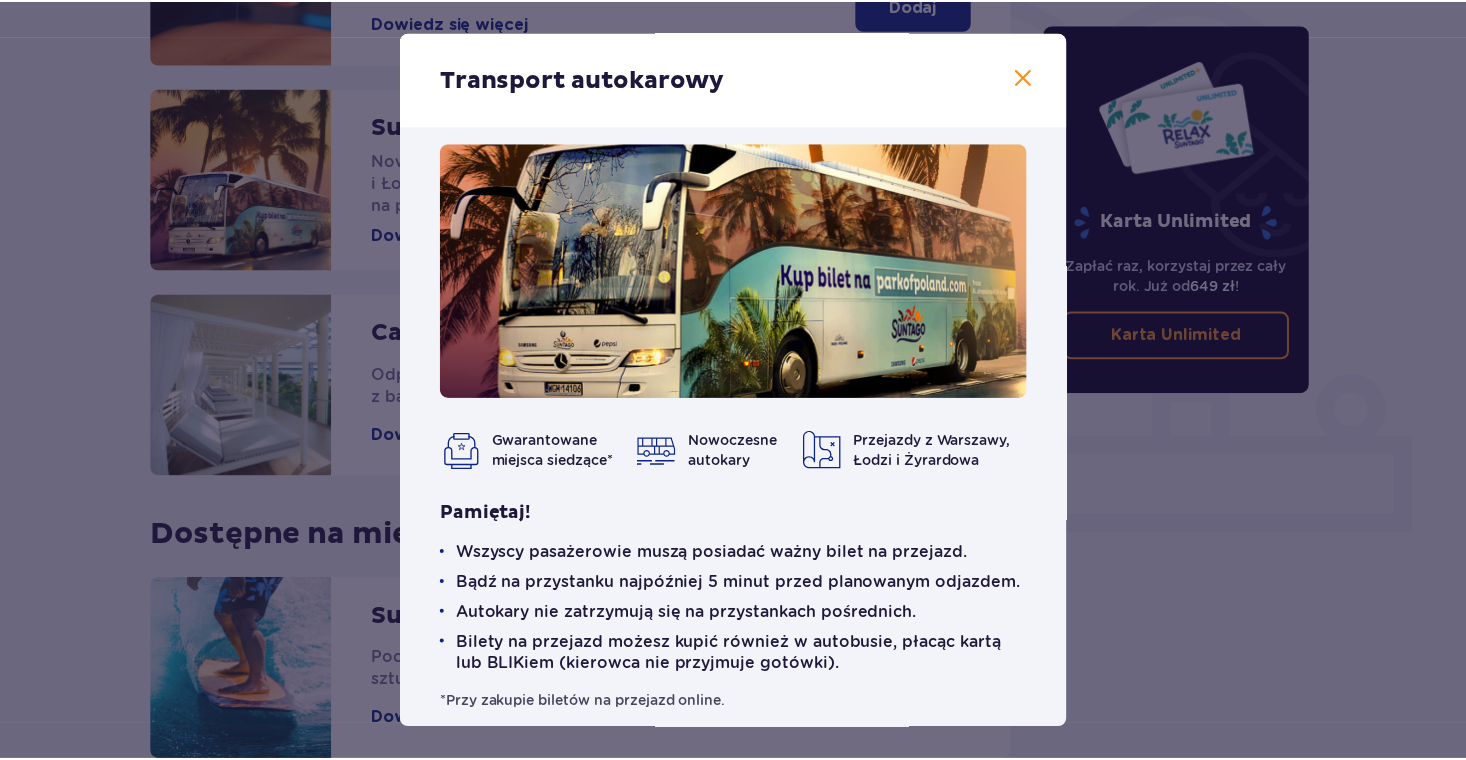 scroll, scrollTop: 44, scrollLeft: 0, axis: vertical 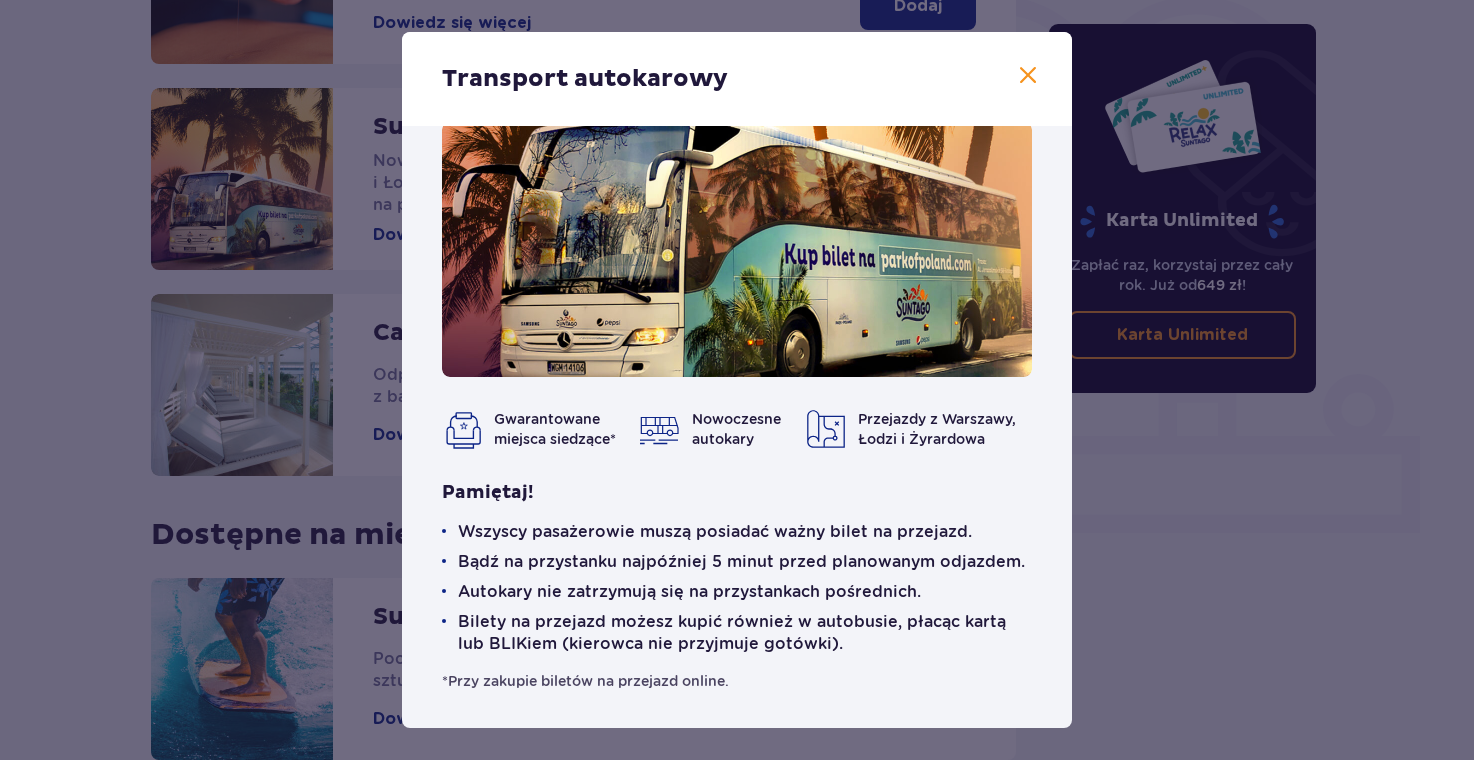 click at bounding box center [1028, 76] 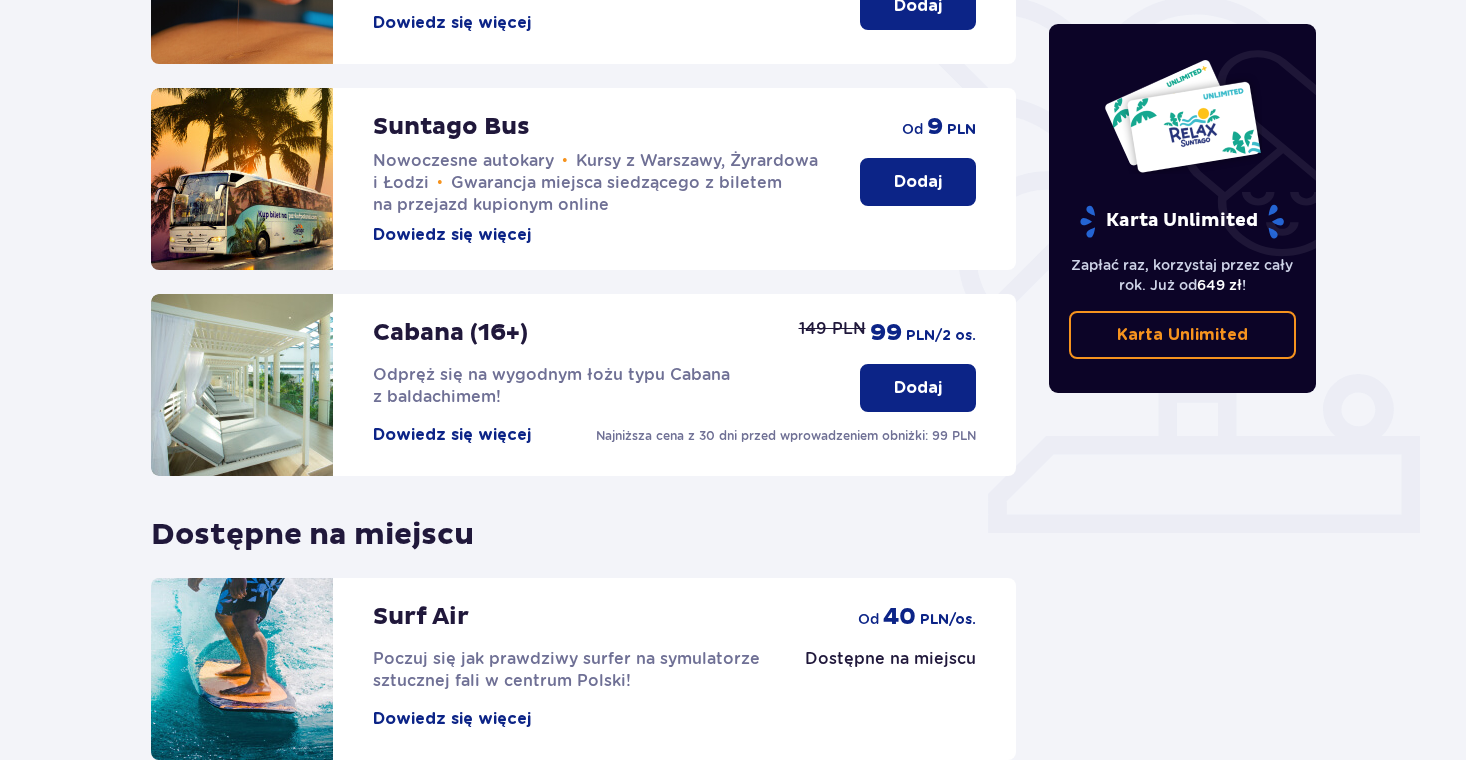 click on "Dodaj" at bounding box center (918, 182) 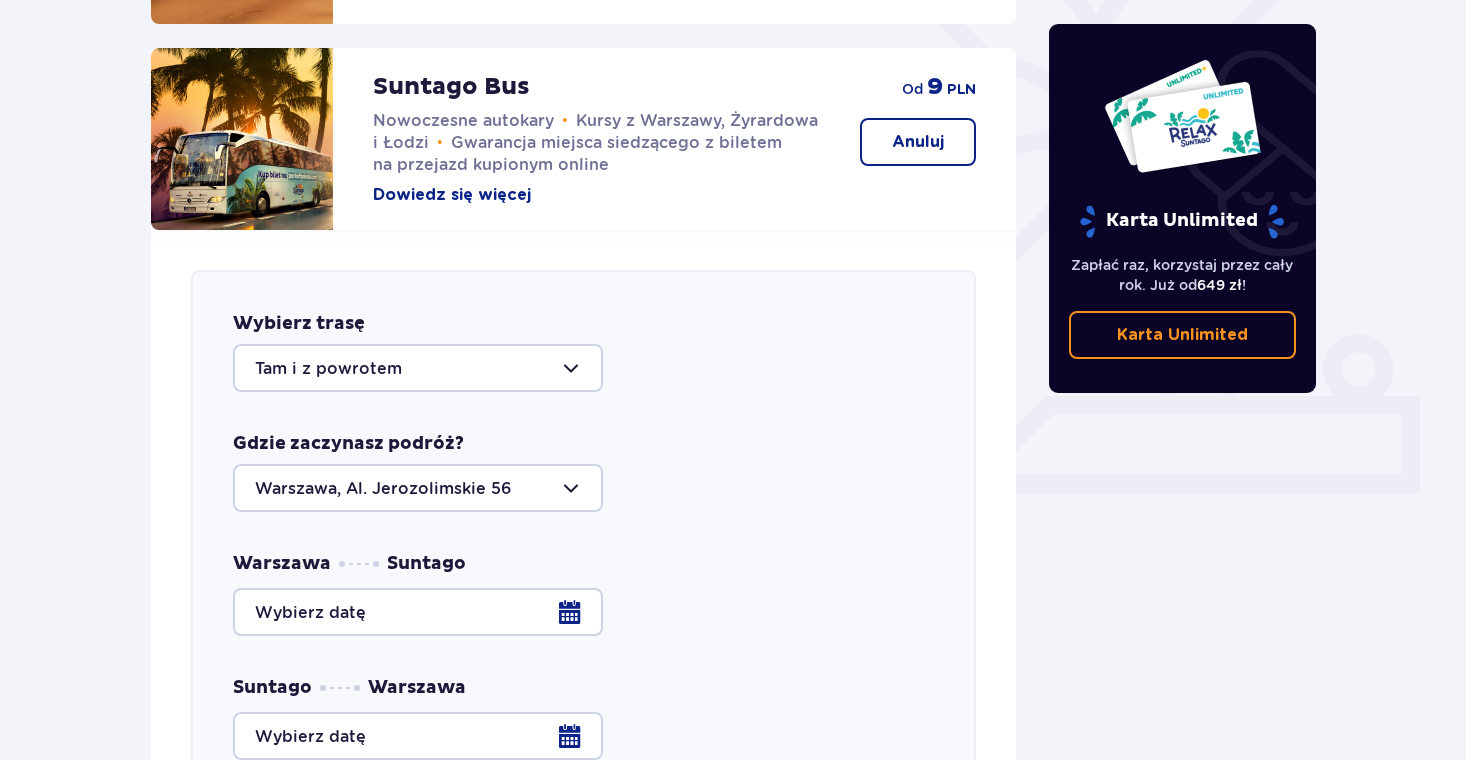 scroll, scrollTop: 586, scrollLeft: 0, axis: vertical 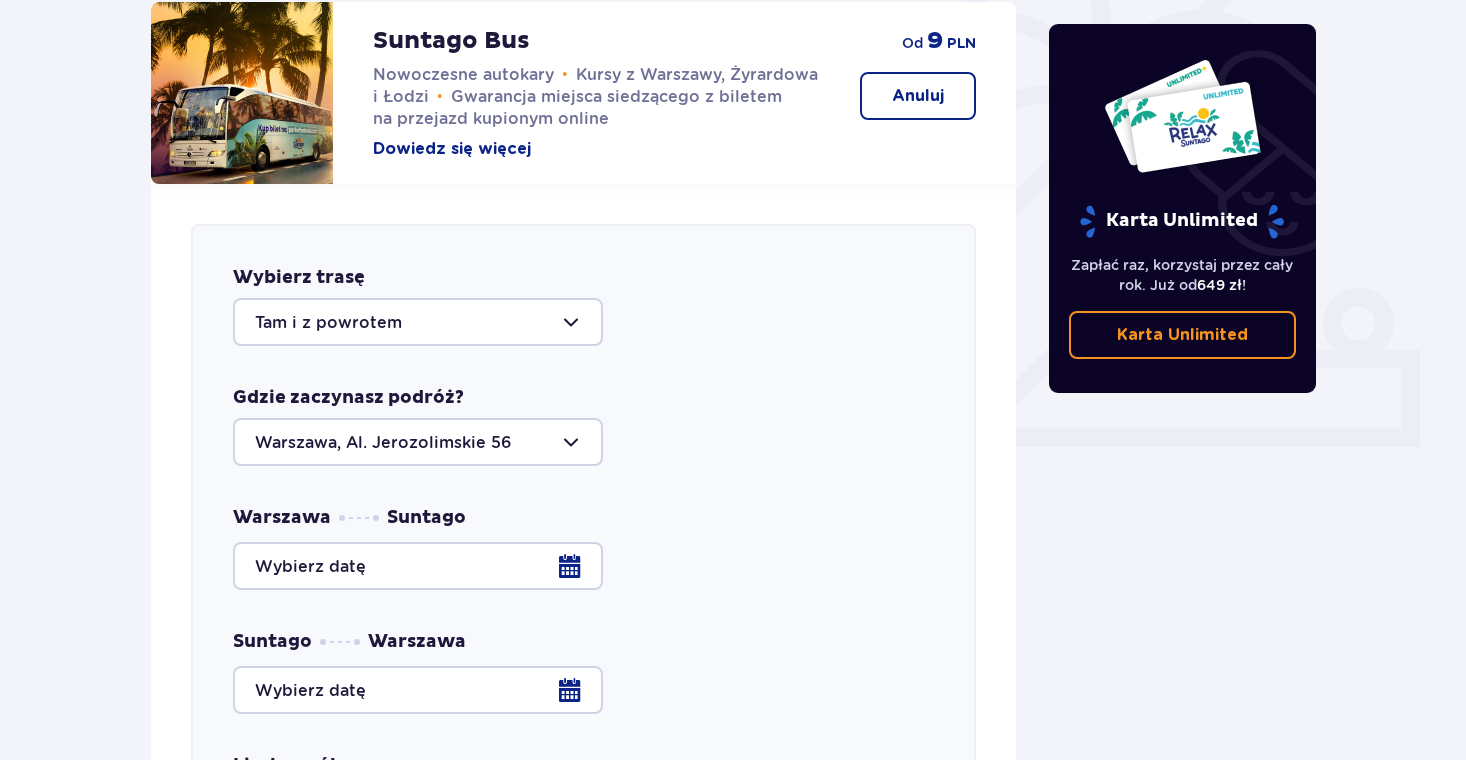 click at bounding box center (418, 322) 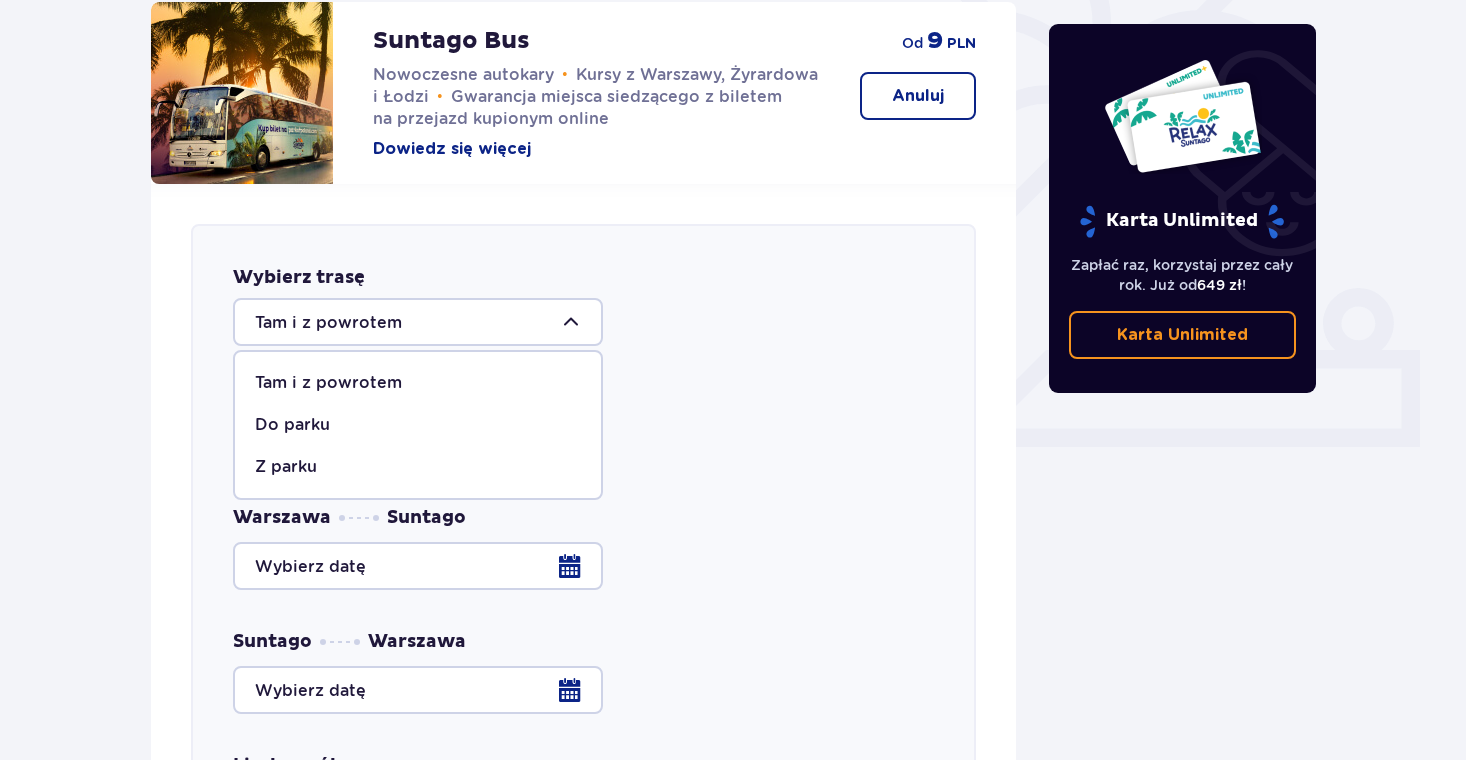 click on "Do parku" at bounding box center (292, 425) 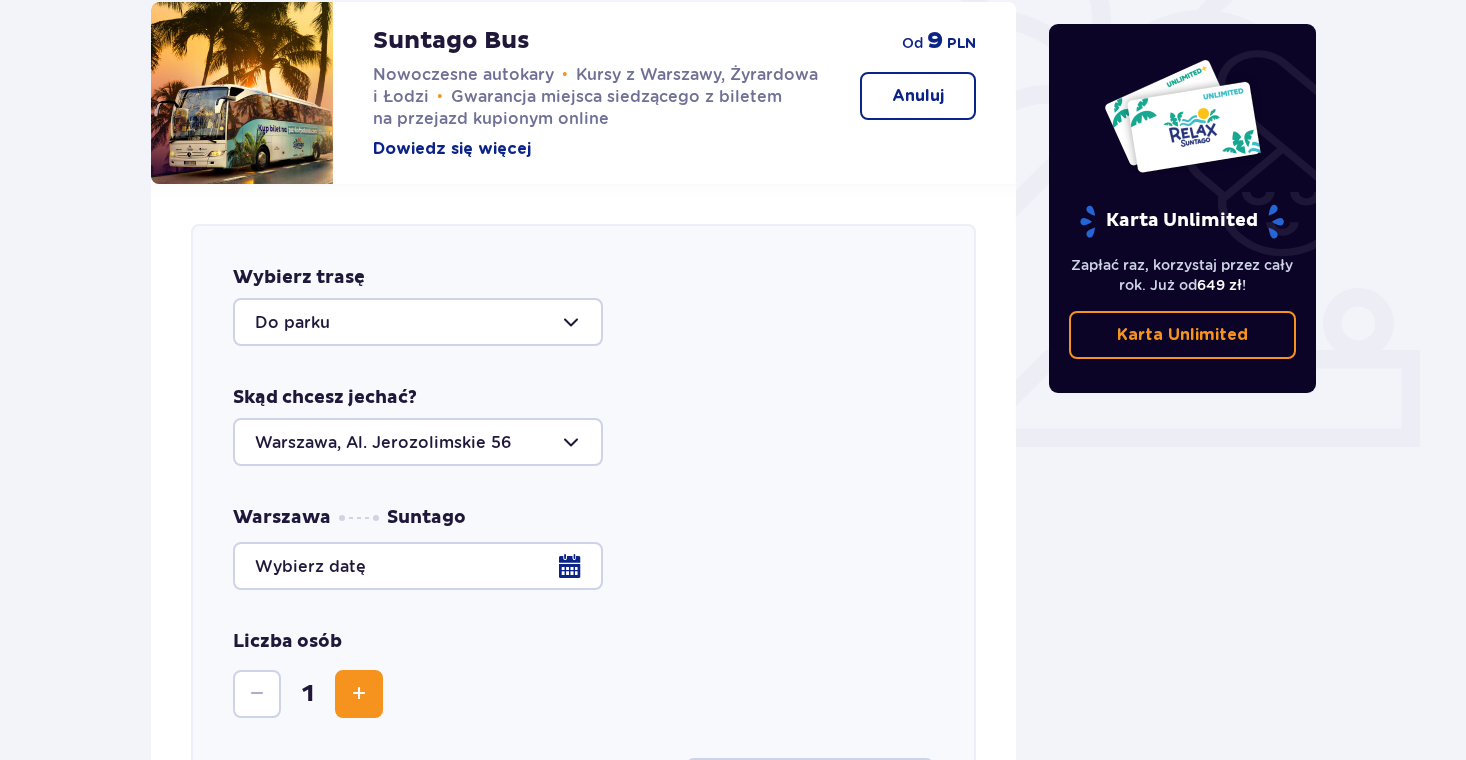 type on "Do parku" 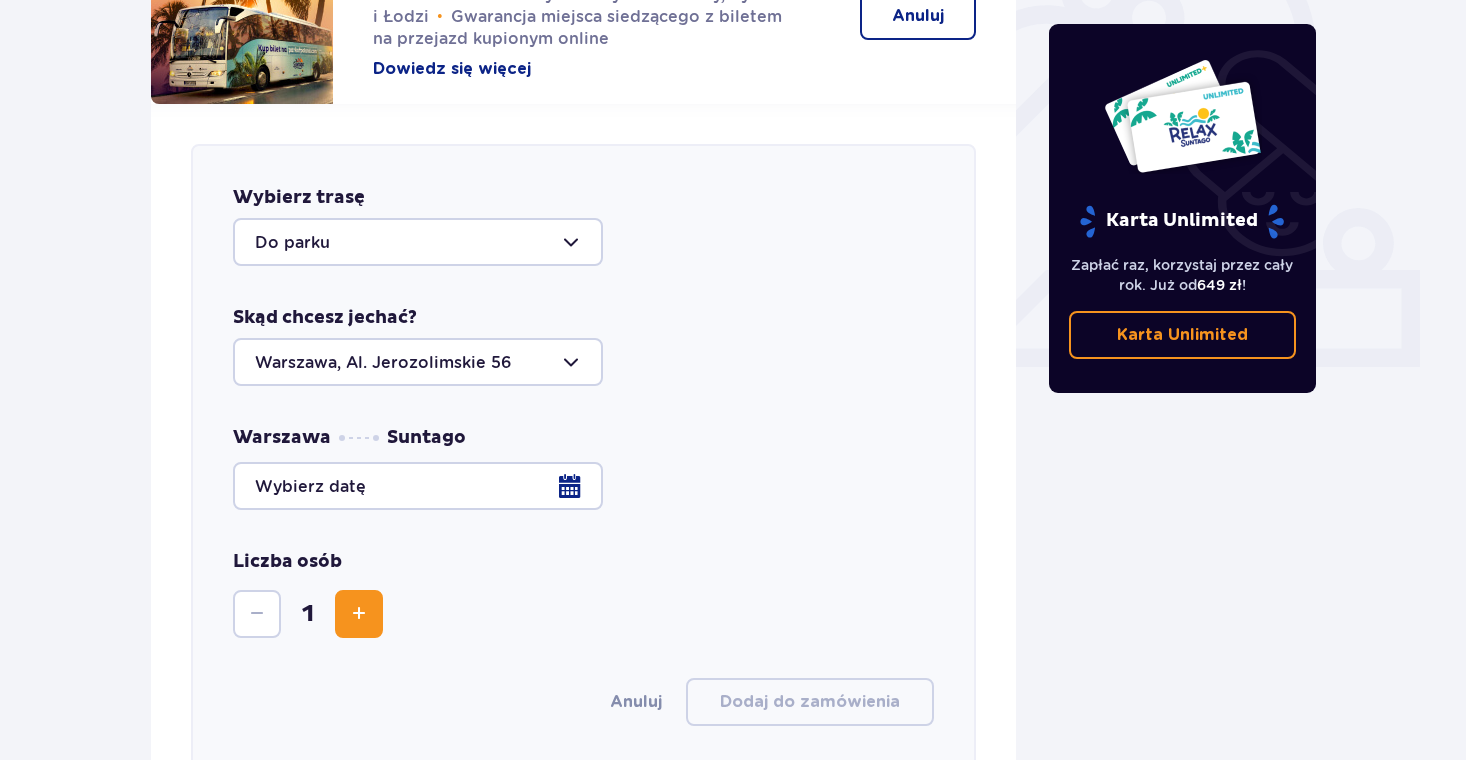 scroll, scrollTop: 786, scrollLeft: 0, axis: vertical 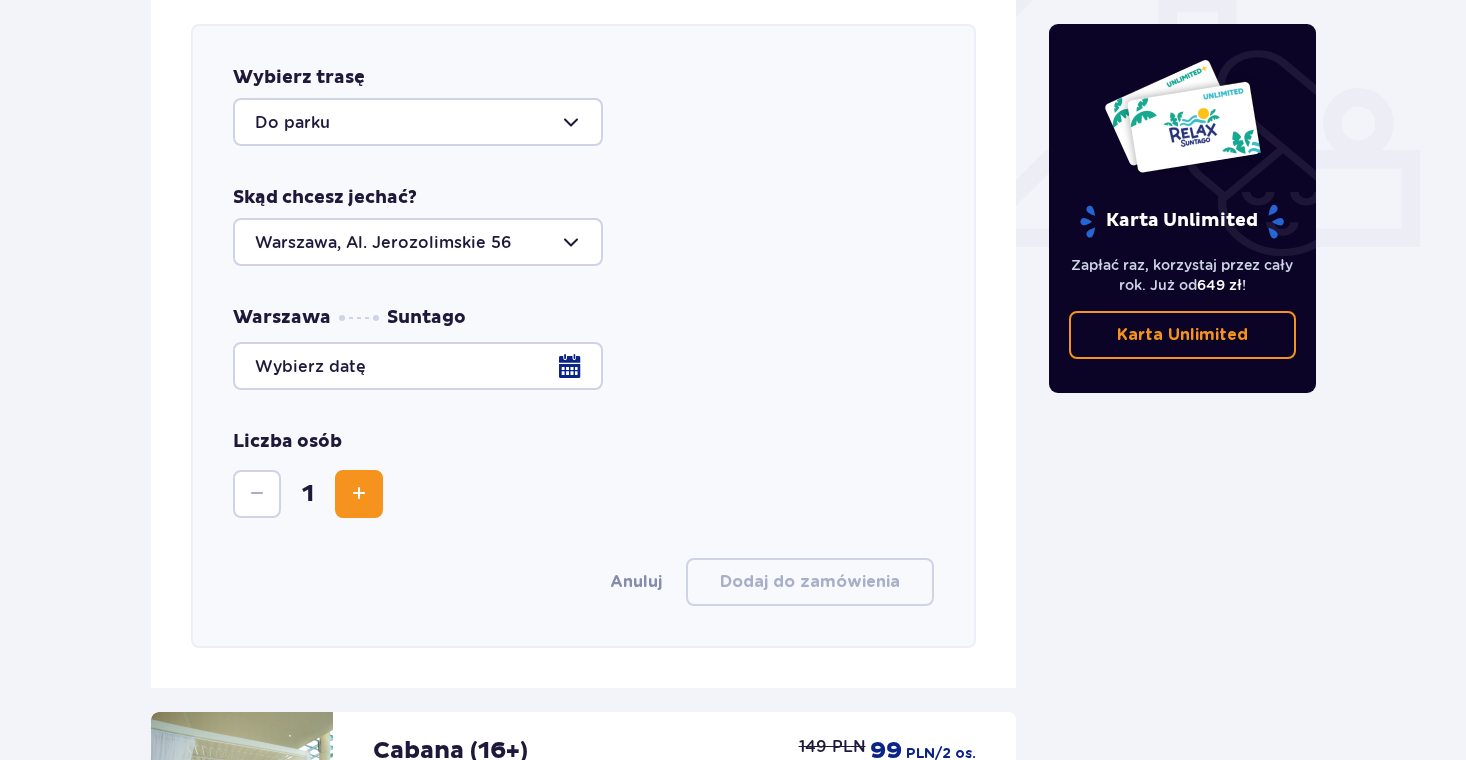 click at bounding box center (583, 366) 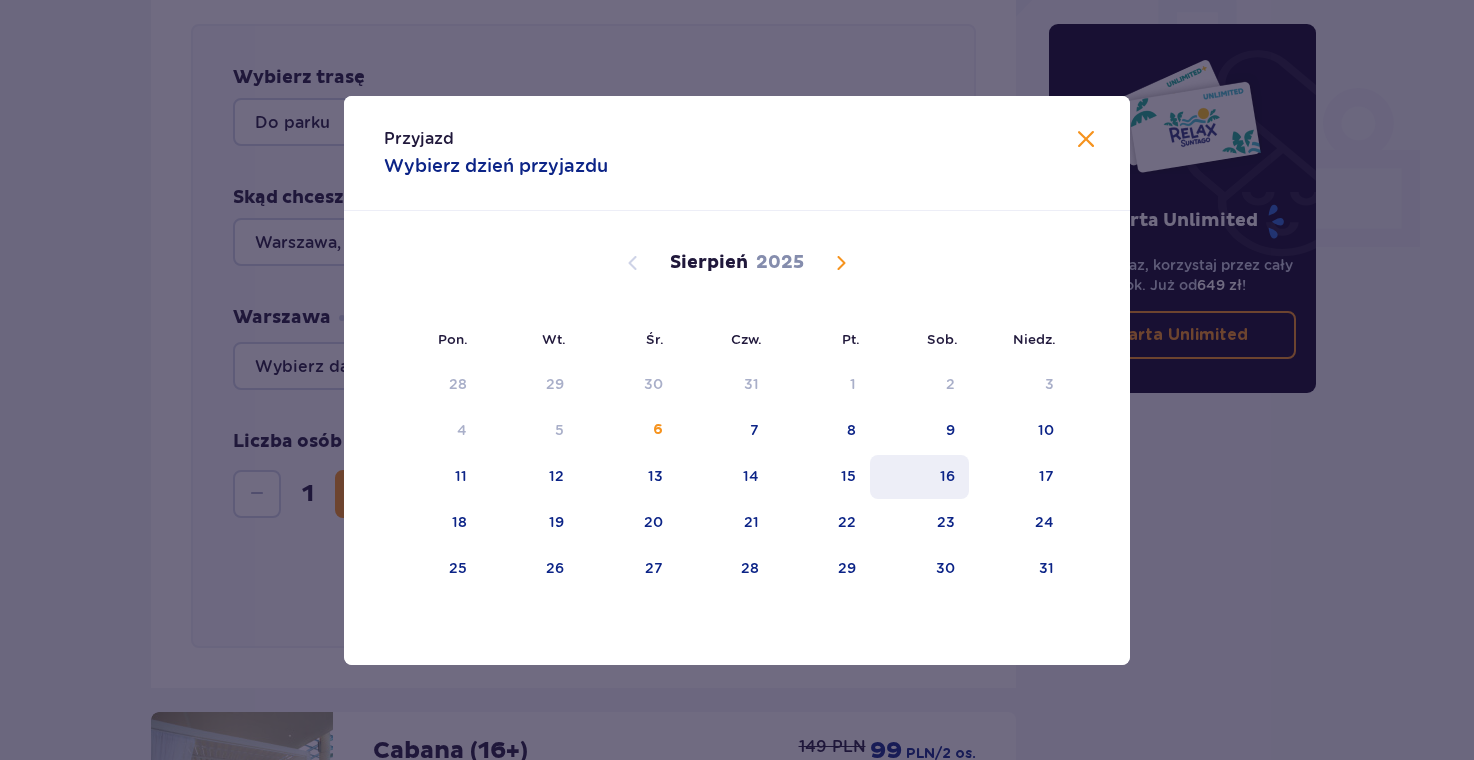 click on "16" at bounding box center (947, 476) 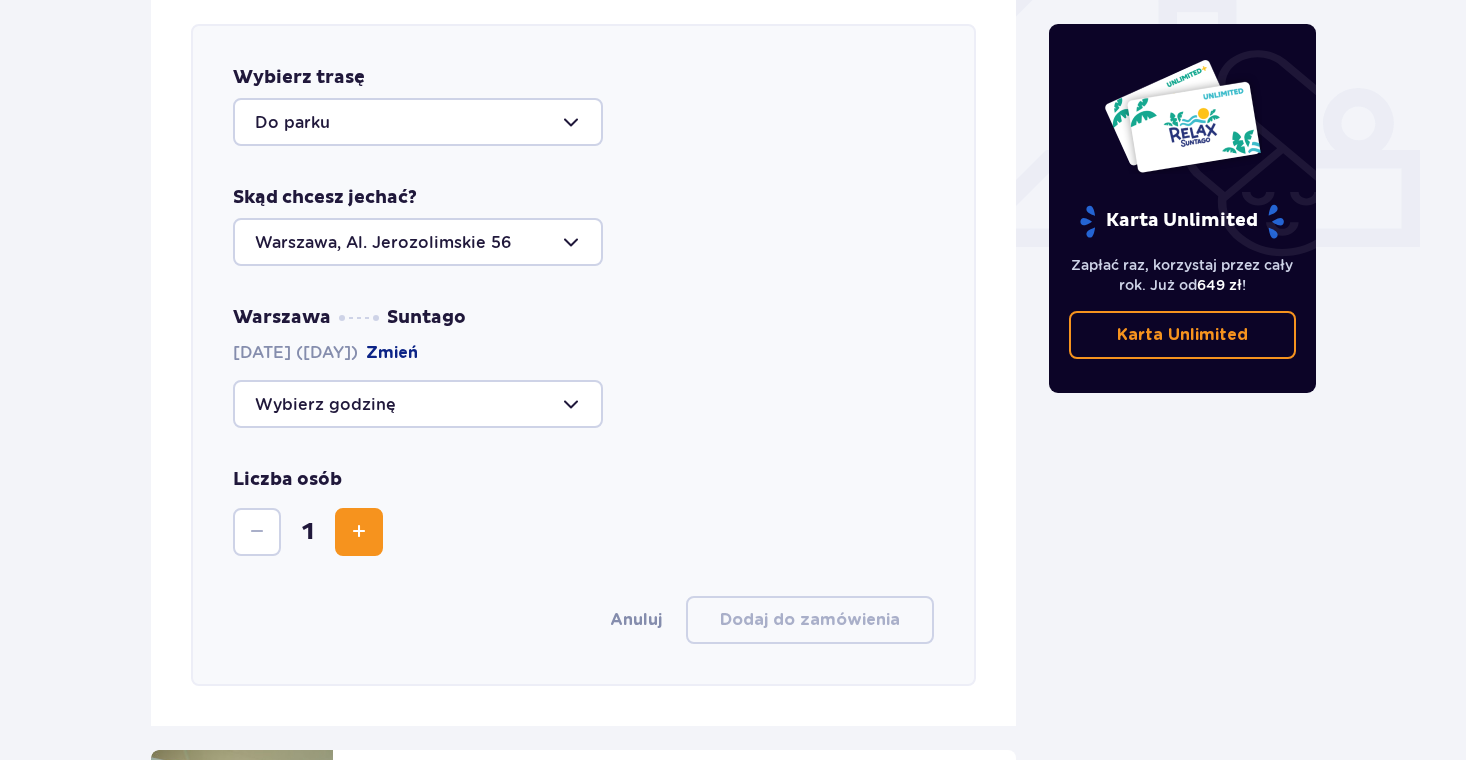 click at bounding box center [359, 532] 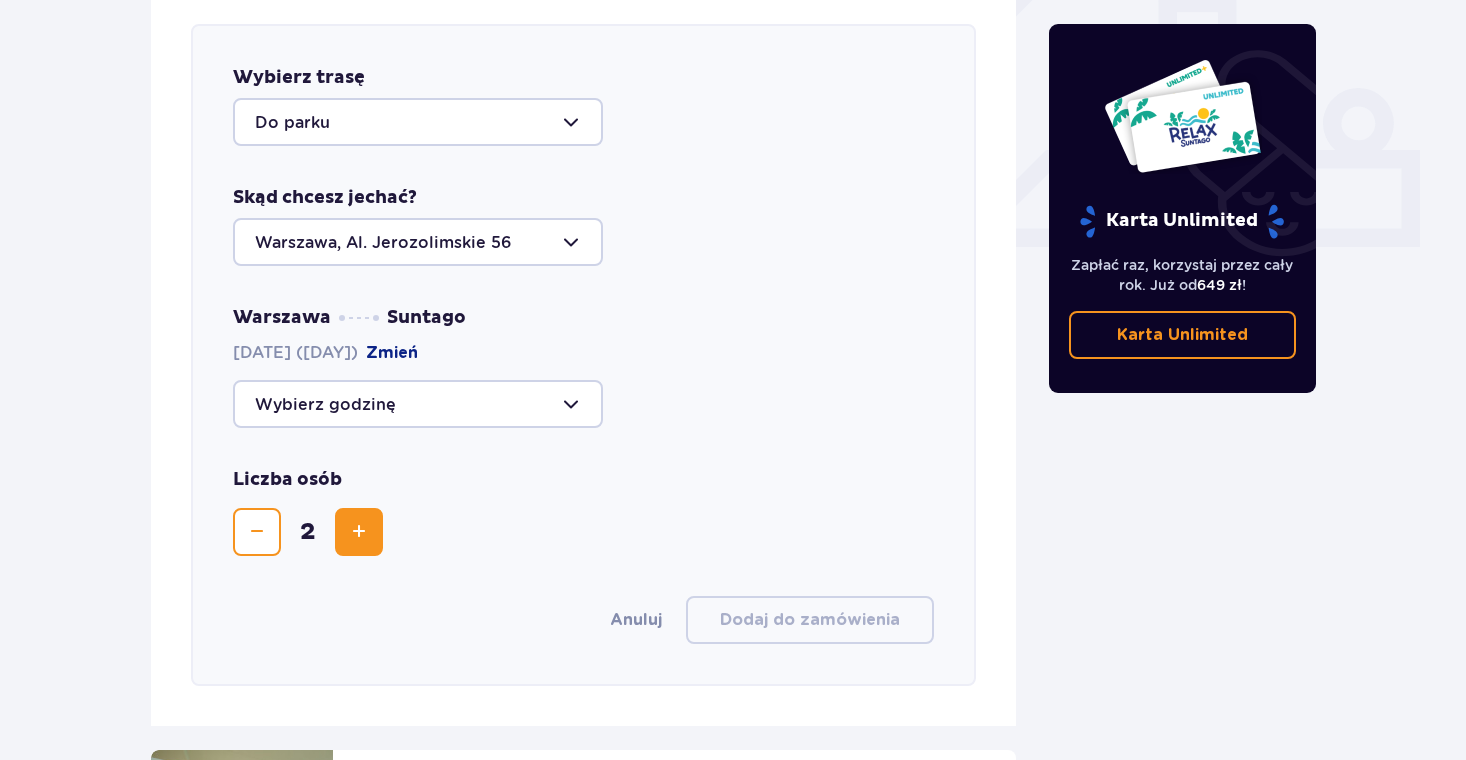 click at bounding box center [359, 532] 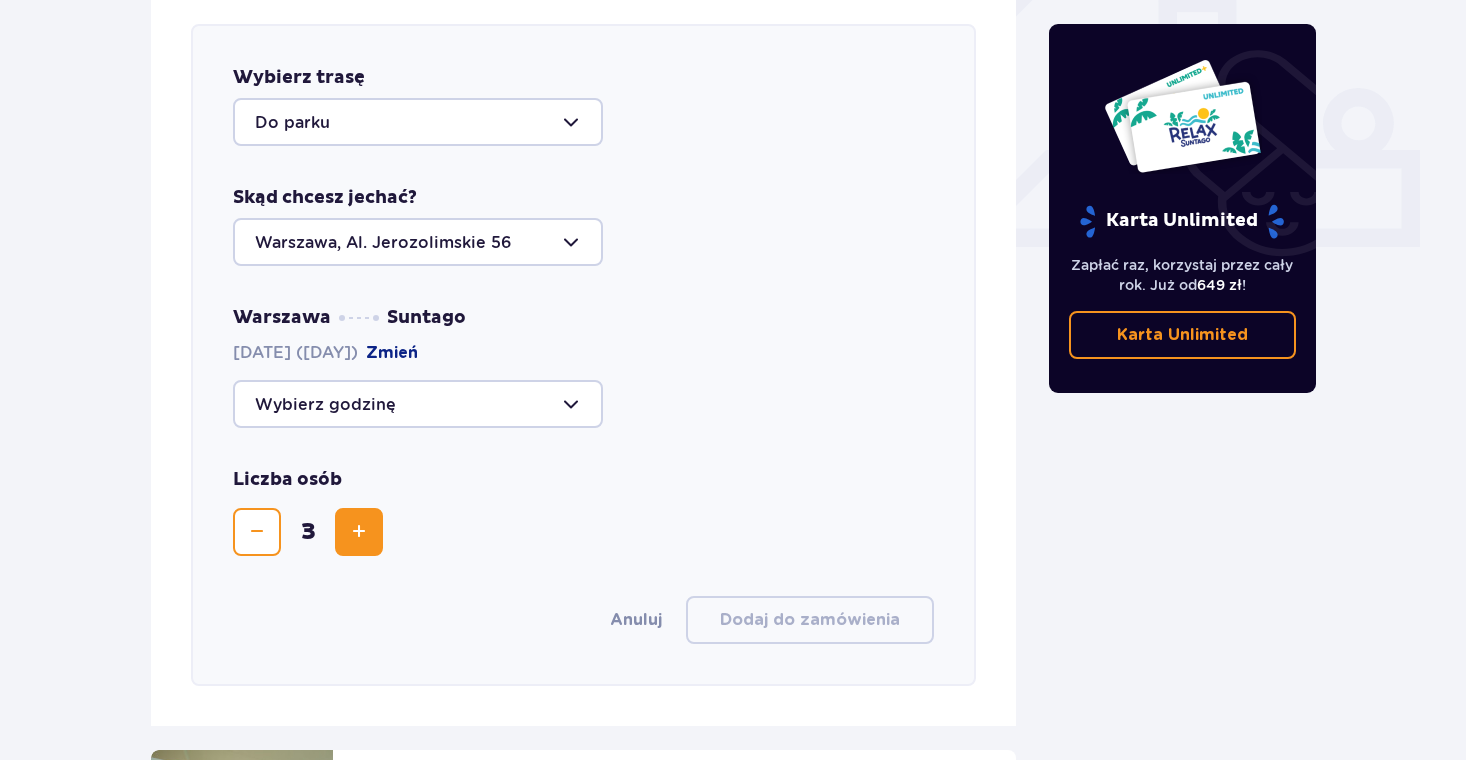 click at bounding box center (359, 532) 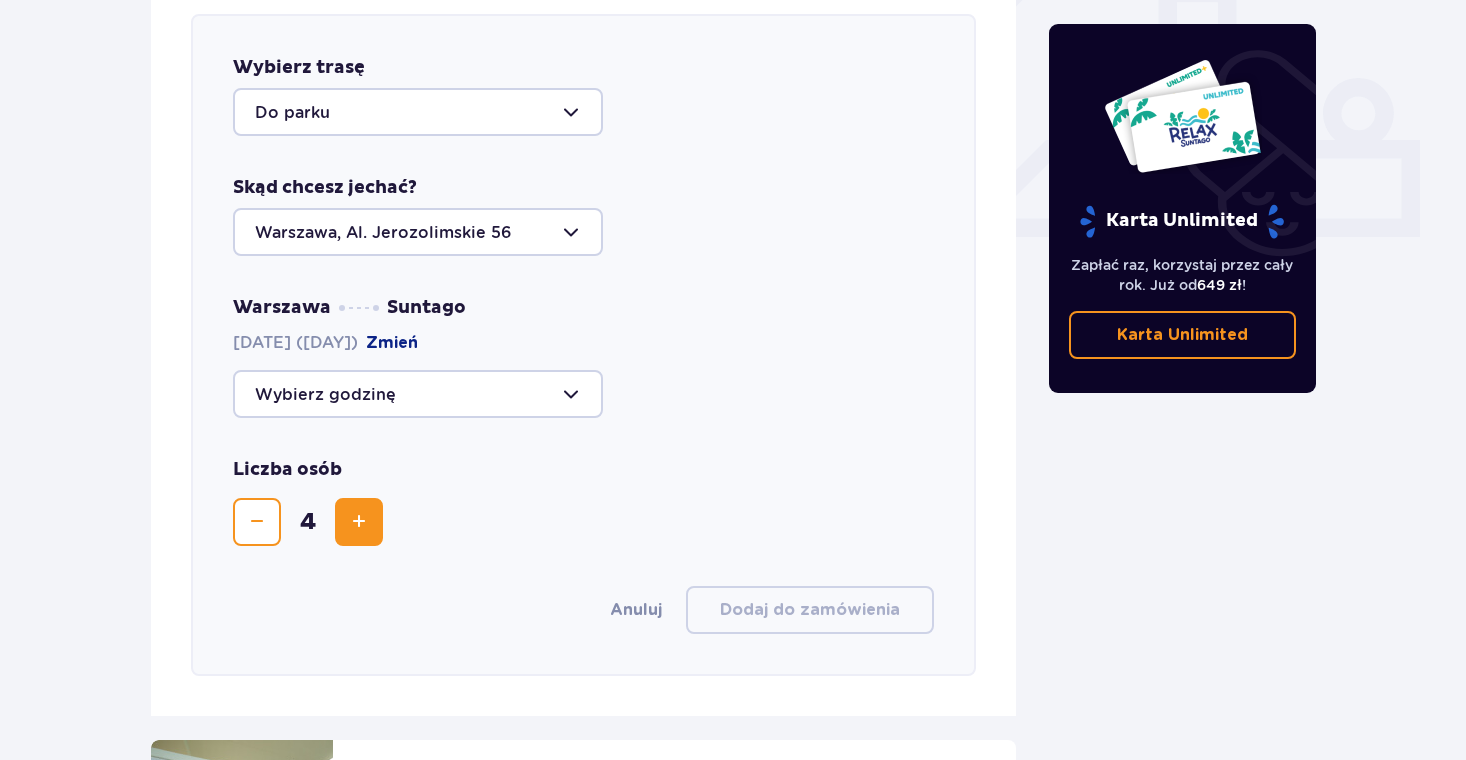 scroll, scrollTop: 786, scrollLeft: 0, axis: vertical 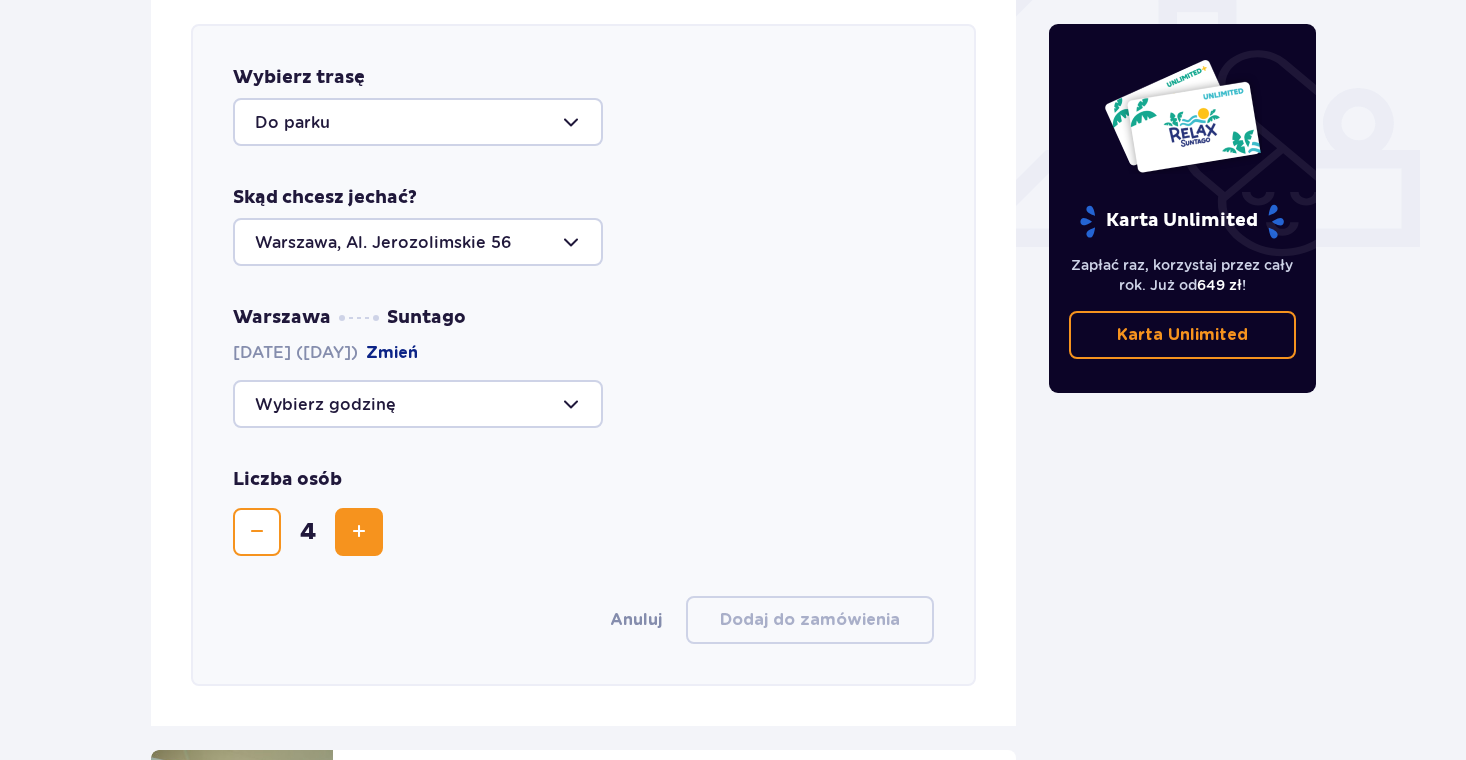 click on "Zmień" at bounding box center (392, 353) 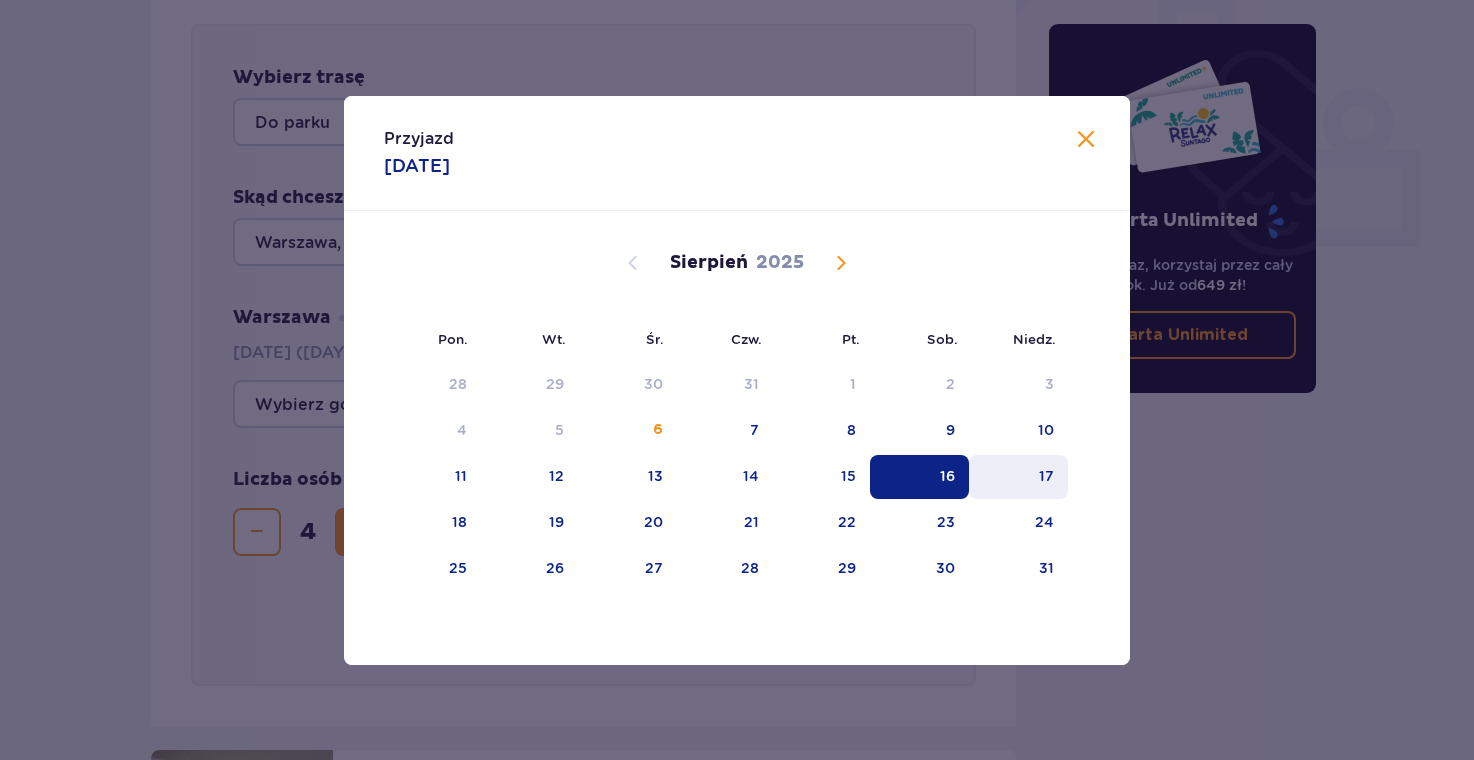 click on "17" at bounding box center [1018, 477] 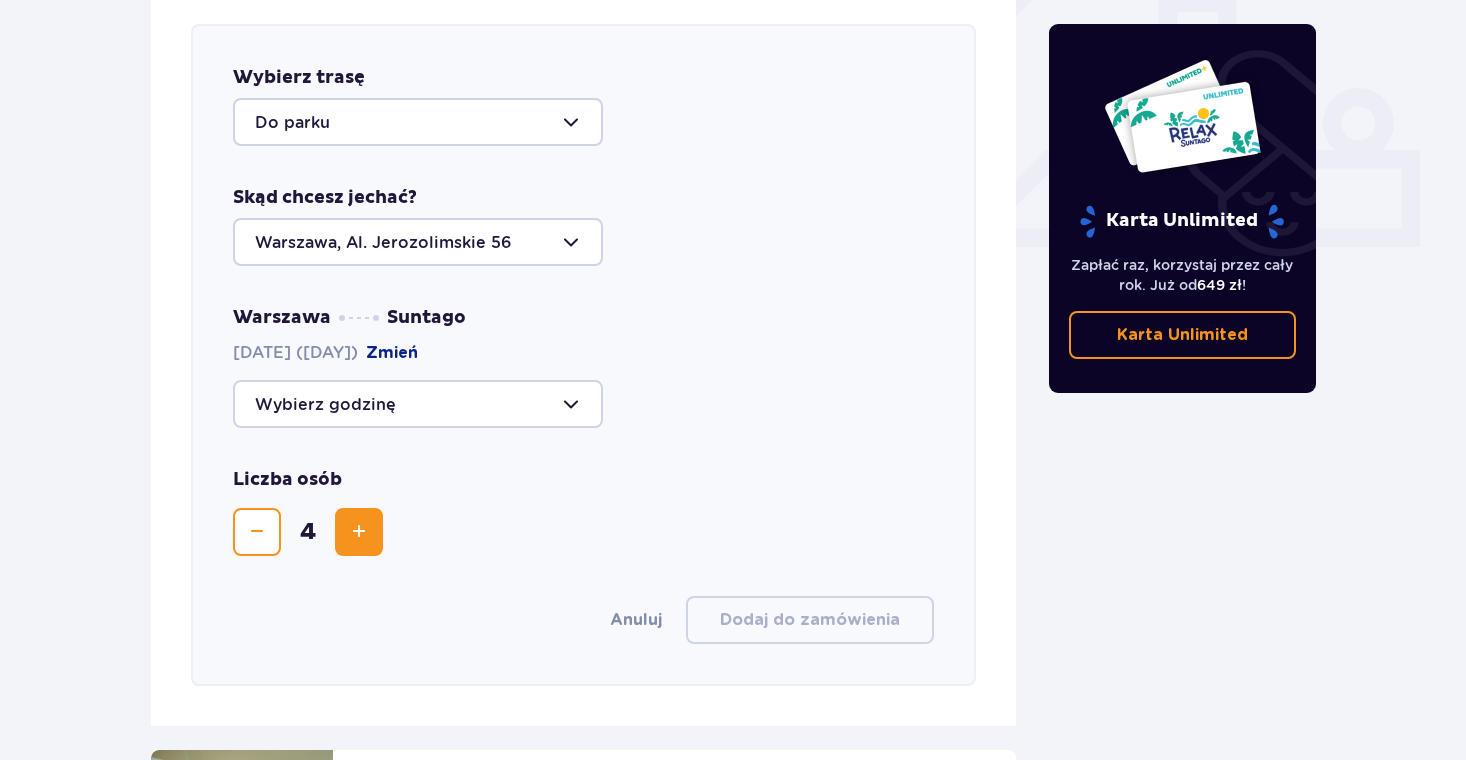 click at bounding box center (418, 404) 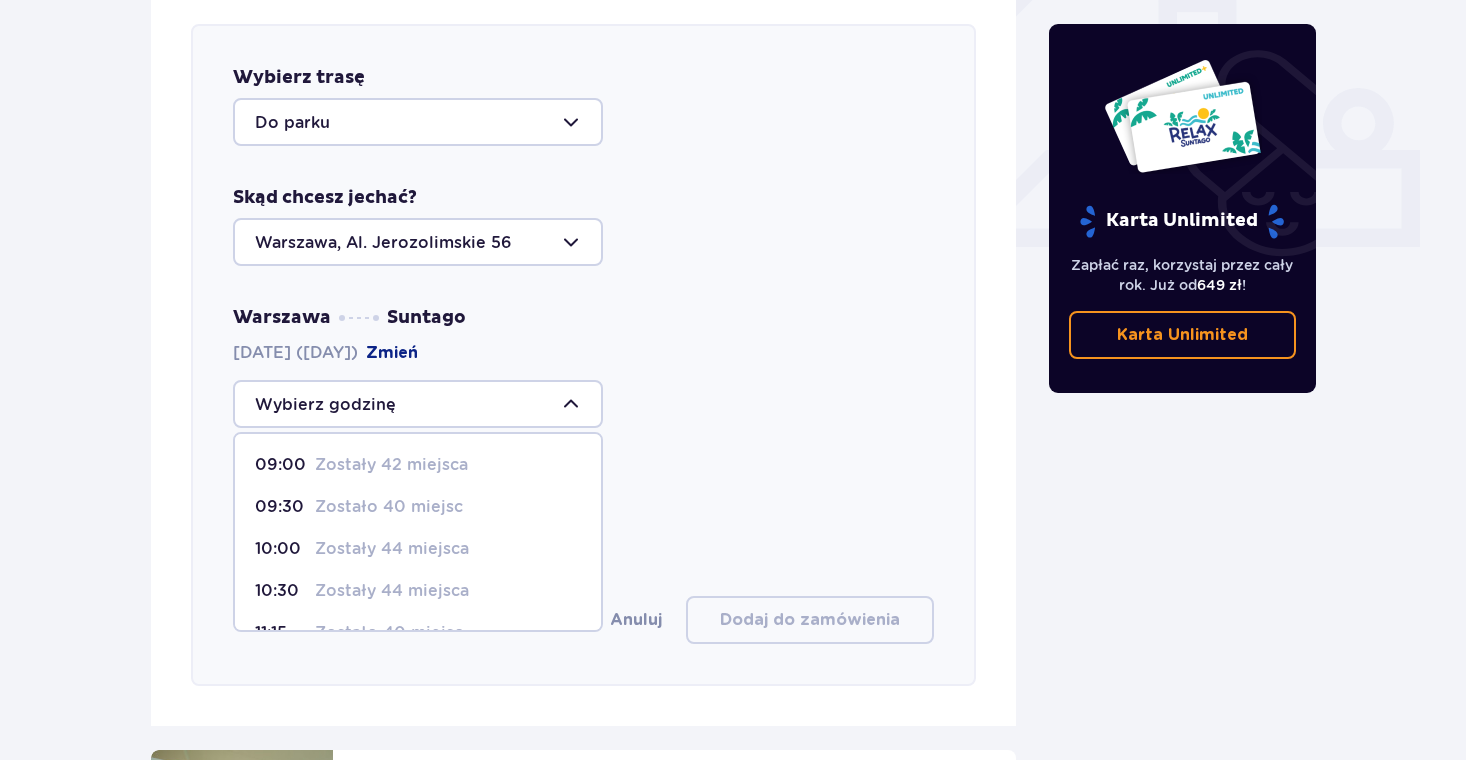 click on "Wybierz trasę Do parku Skąd chcesz jechać? Warszawa, Al. Jerozolimskie 56 Warszawa Suntago 17.08.2025 (Niedz.) Zmień 09:00 Zostały 42 miejsca 09:30 Zostało 40 miejsc 10:00 Zostały 44 miejsca 10:30 Zostały 44 miejsca 11:15 Zostało 40 miejsc 12:00 Zostały 44 miejsca 12:15 Zostały 44 miejsca 12:30 Zostały 44 miejsca 14:15 Zostały 43 miejsca 15:15 Zostały 42 miejsca 16:15 Zostały 42 miejsca Liczba osób 4 Anuluj Dodaj do zamówienia" at bounding box center [583, 355] 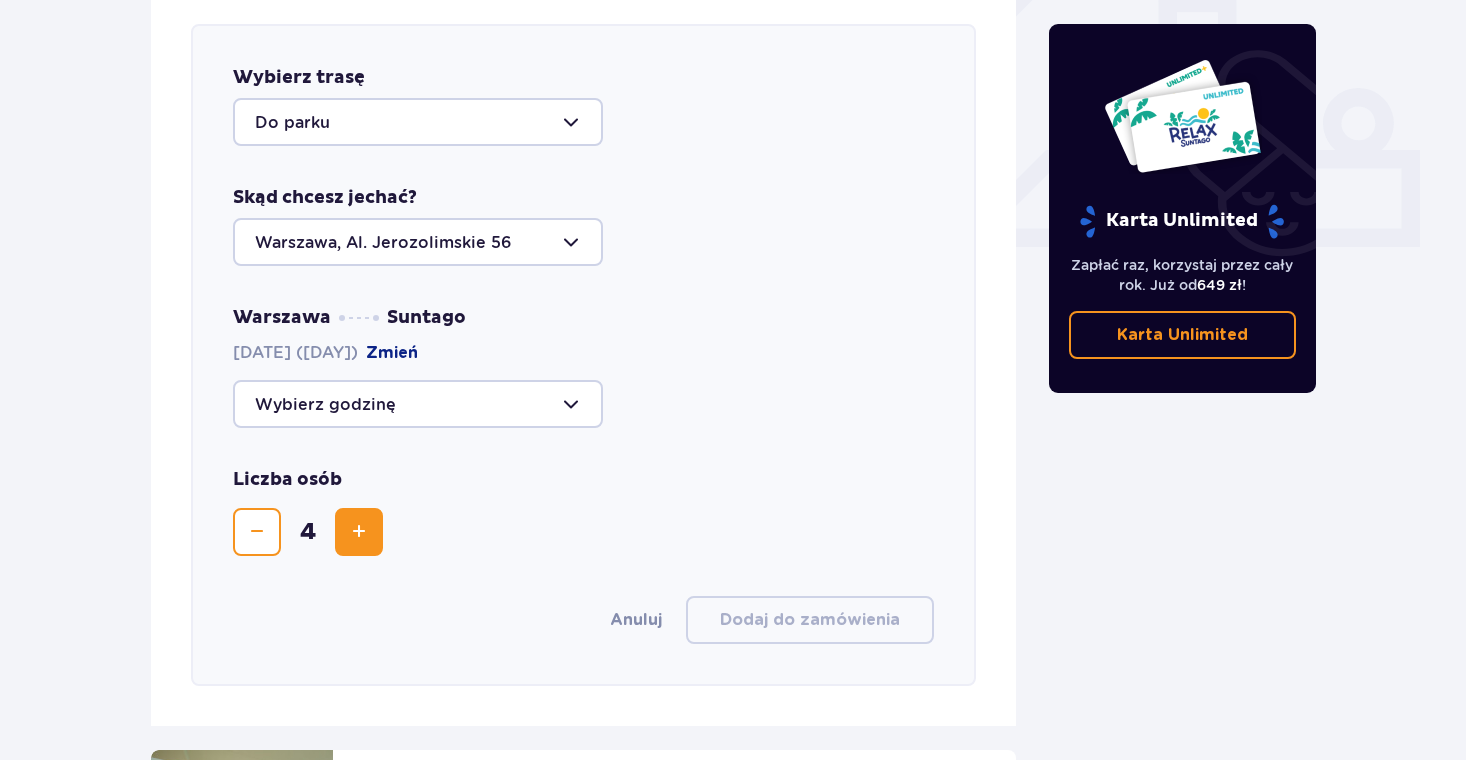 click on "Zmień" at bounding box center (392, 353) 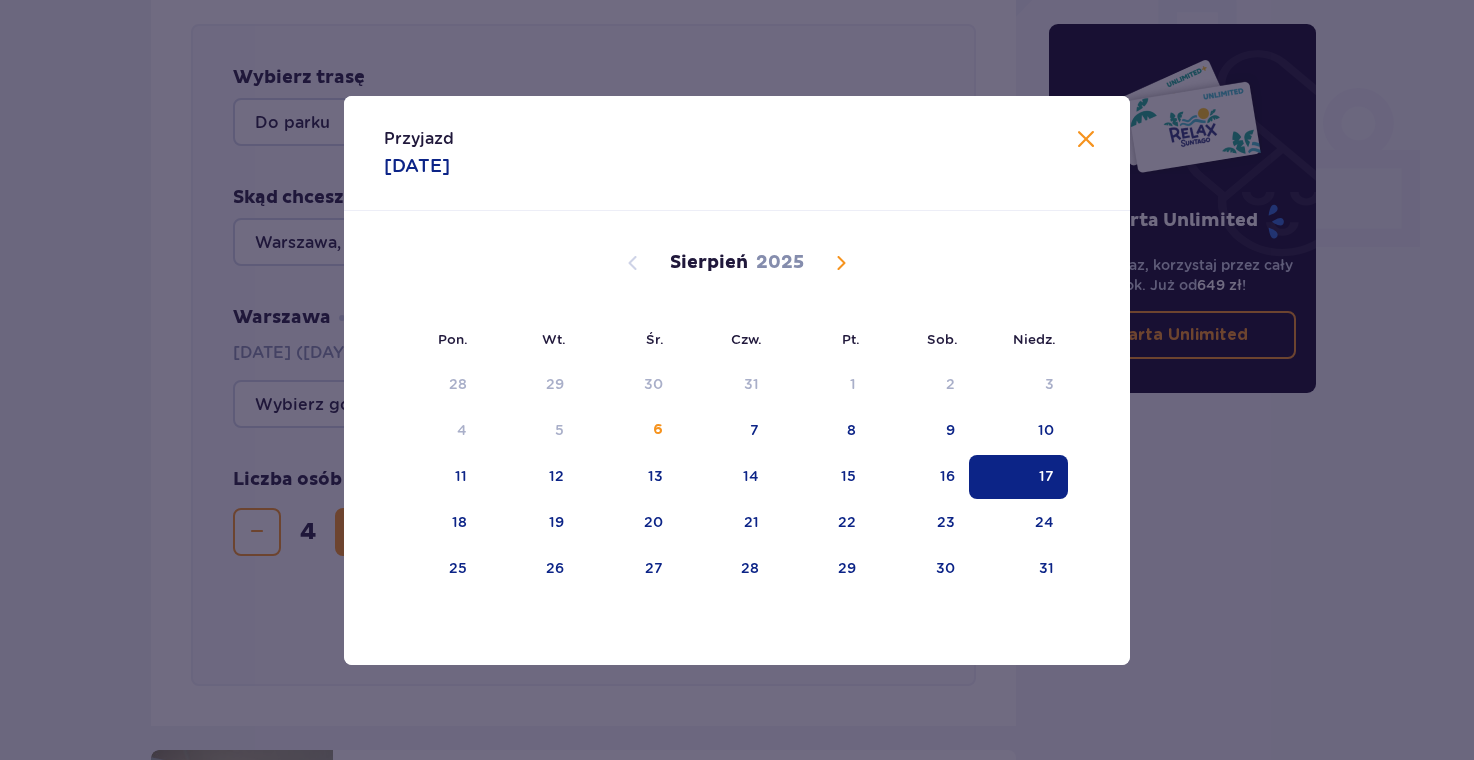click on "17" at bounding box center (1018, 477) 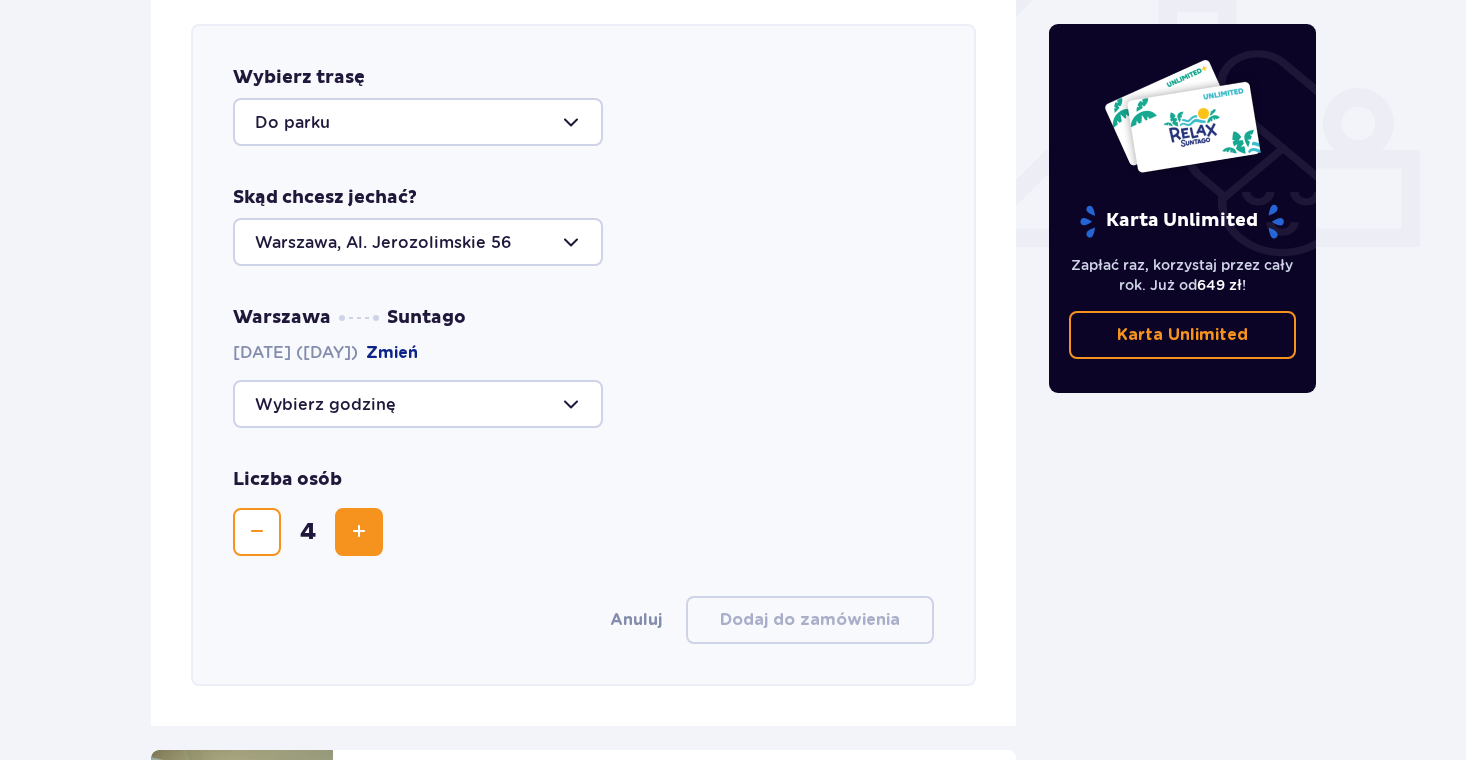 click at bounding box center (418, 404) 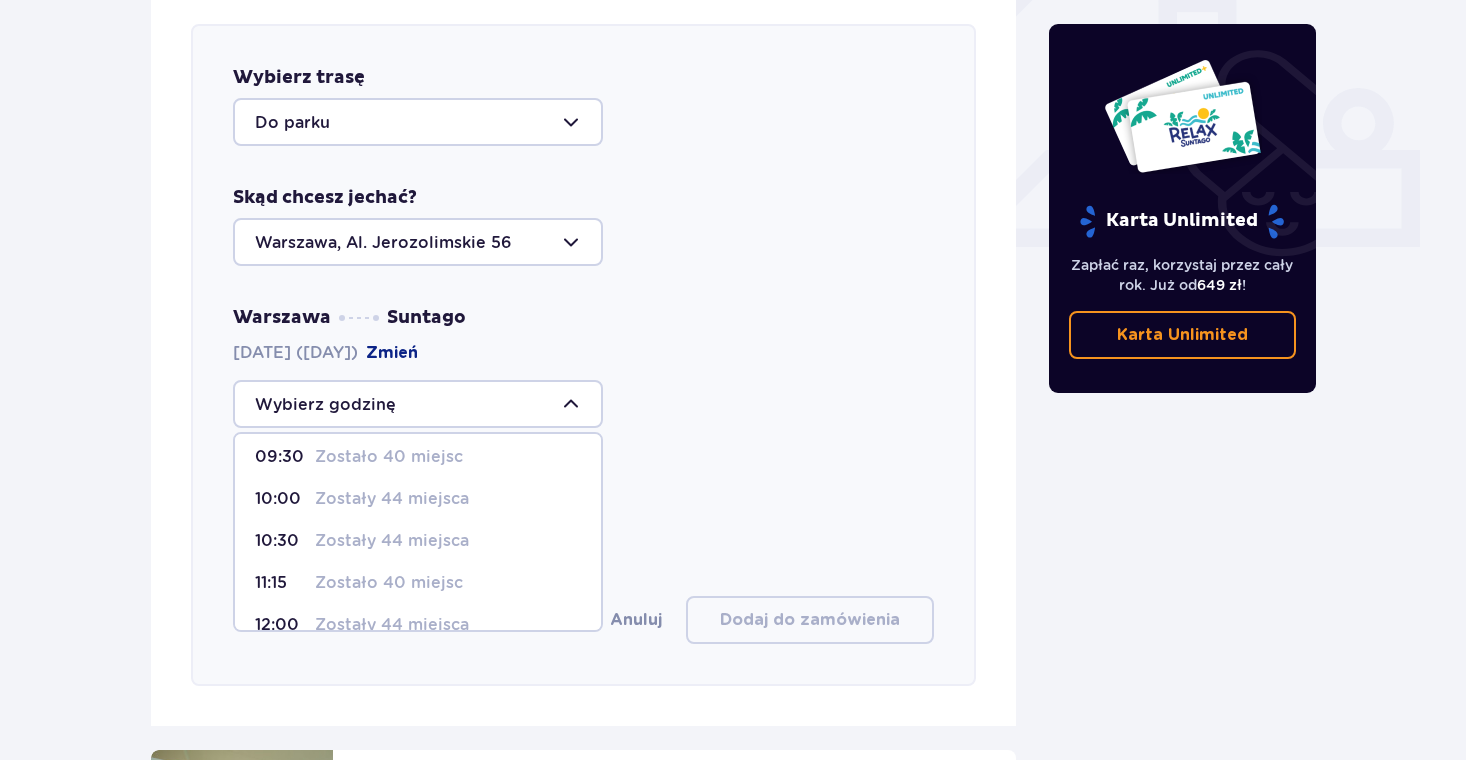 scroll, scrollTop: 0, scrollLeft: 0, axis: both 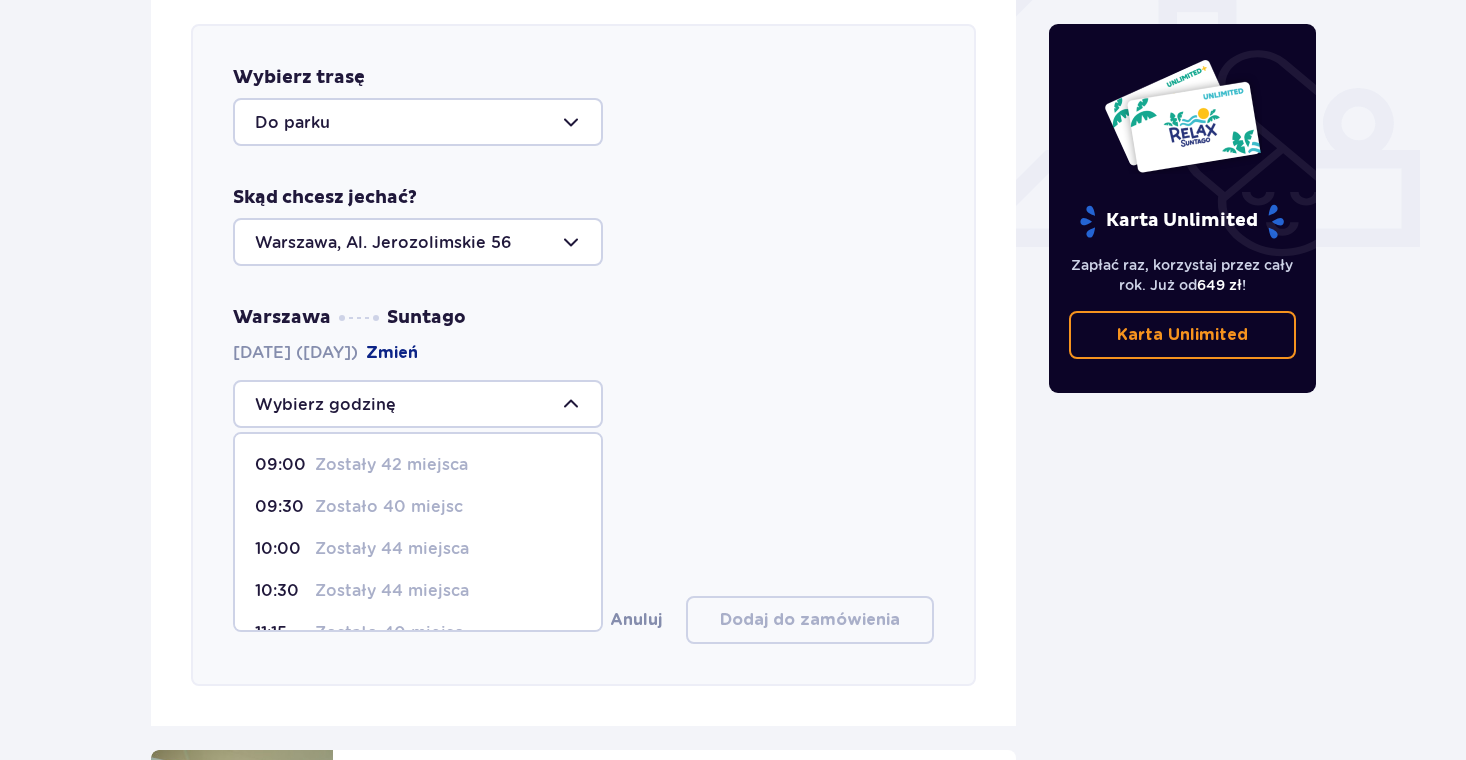 click on "Zostały 44 miejsca" at bounding box center (392, 549) 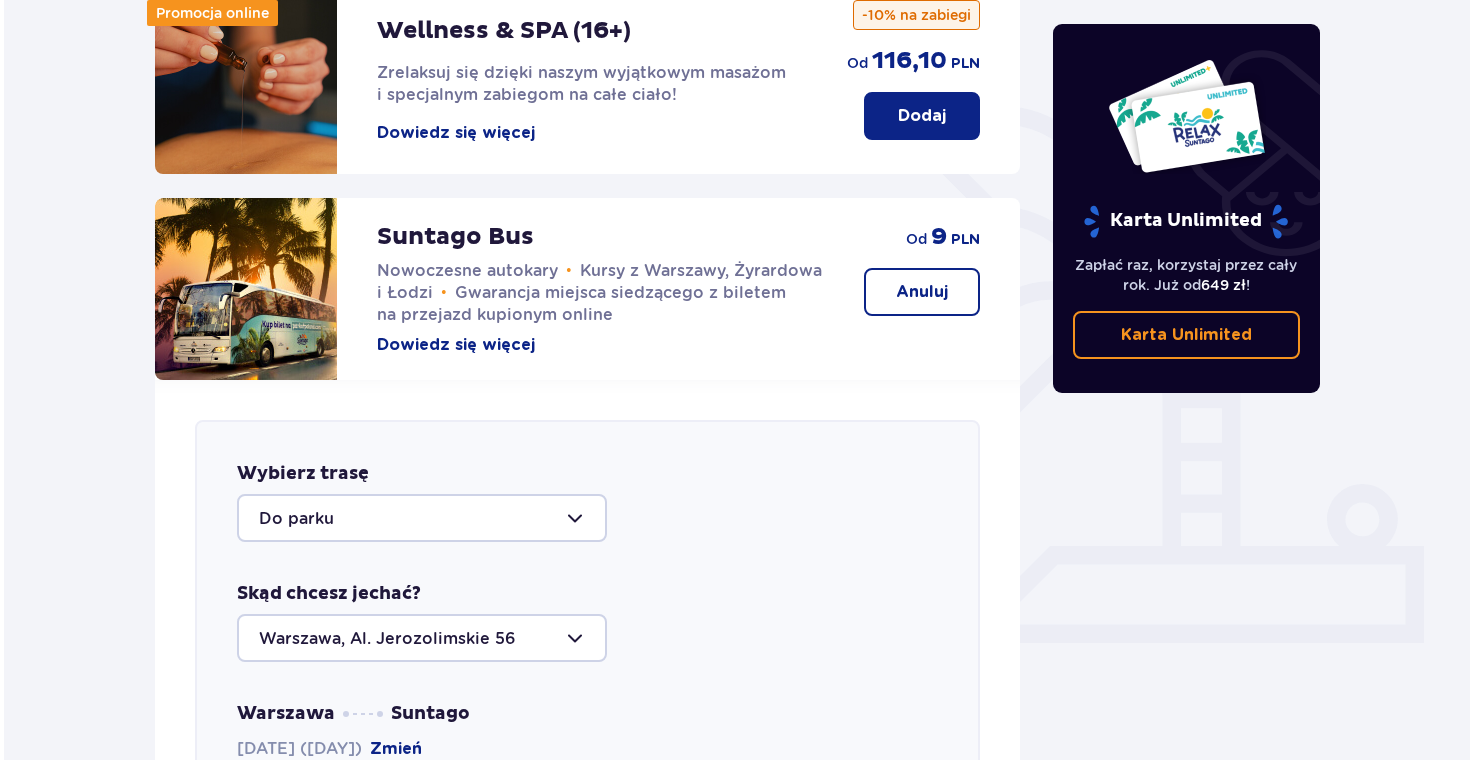 scroll, scrollTop: 386, scrollLeft: 0, axis: vertical 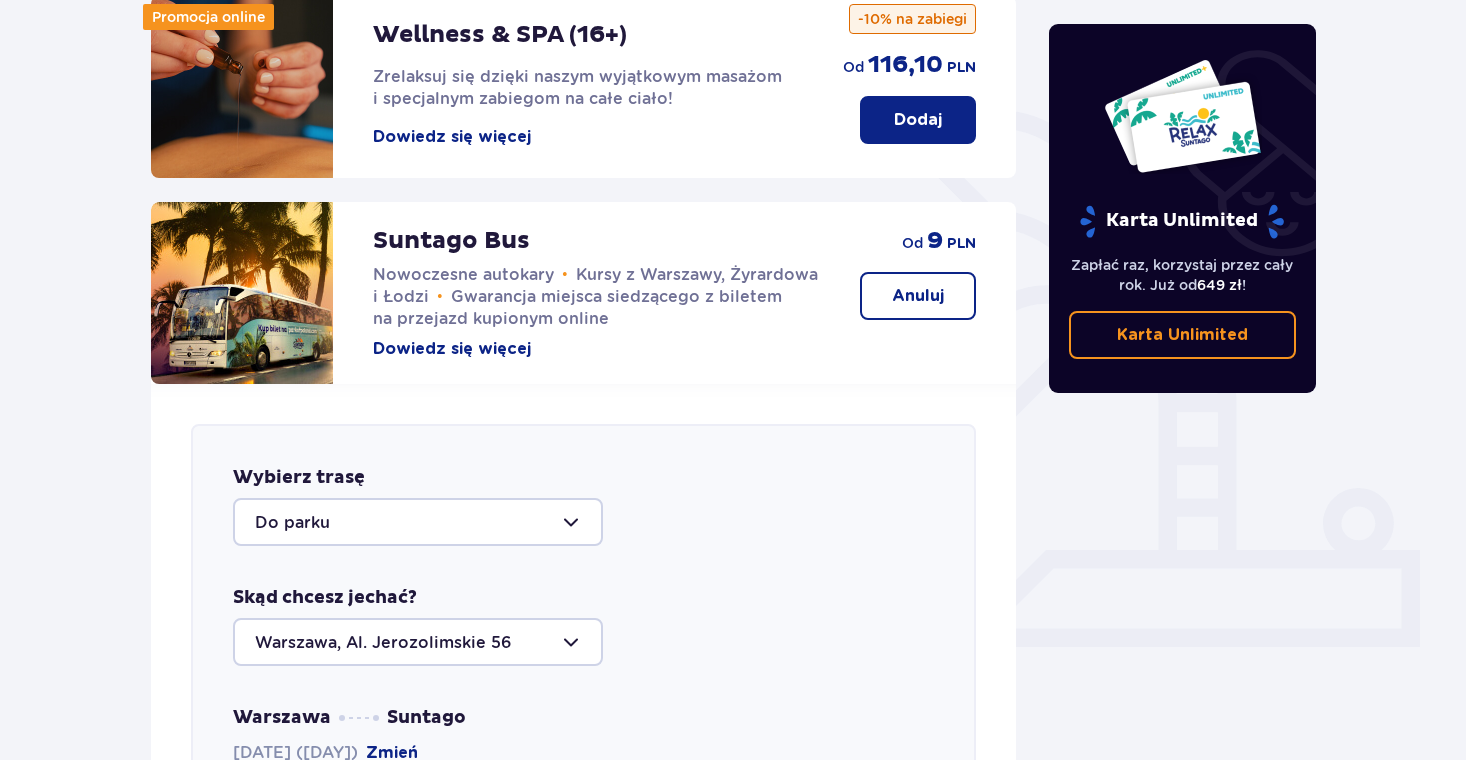click at bounding box center (242, 293) 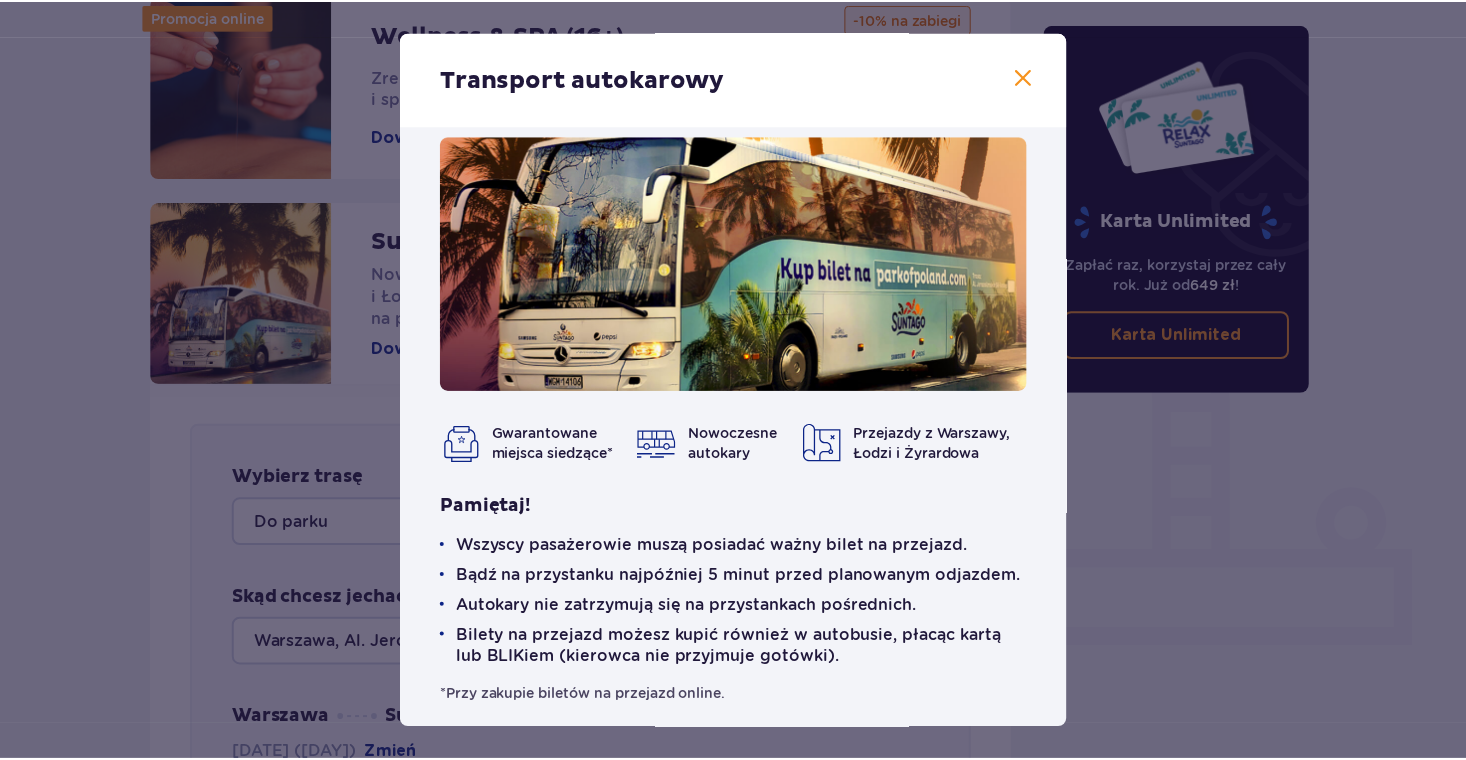 scroll, scrollTop: 44, scrollLeft: 0, axis: vertical 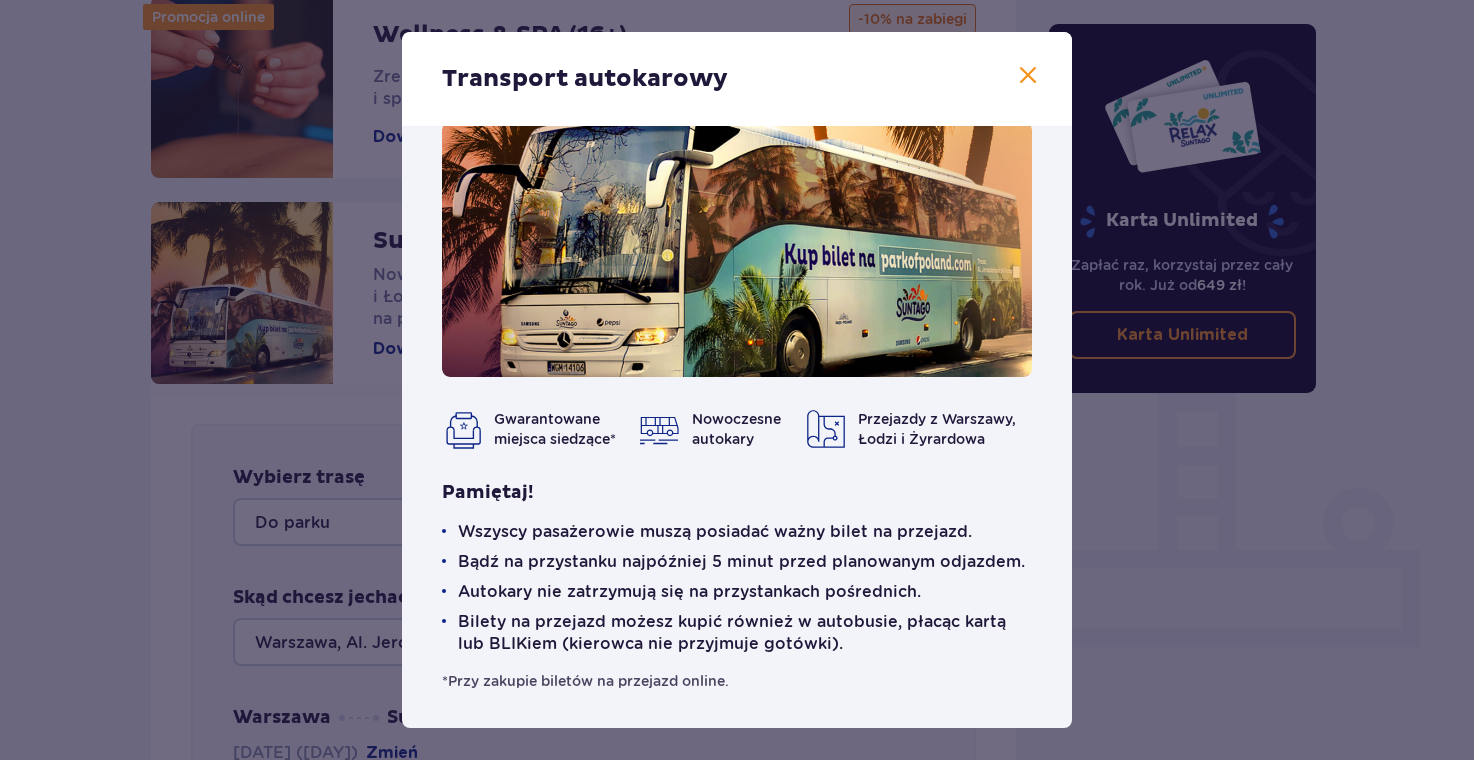 click at bounding box center [1028, 76] 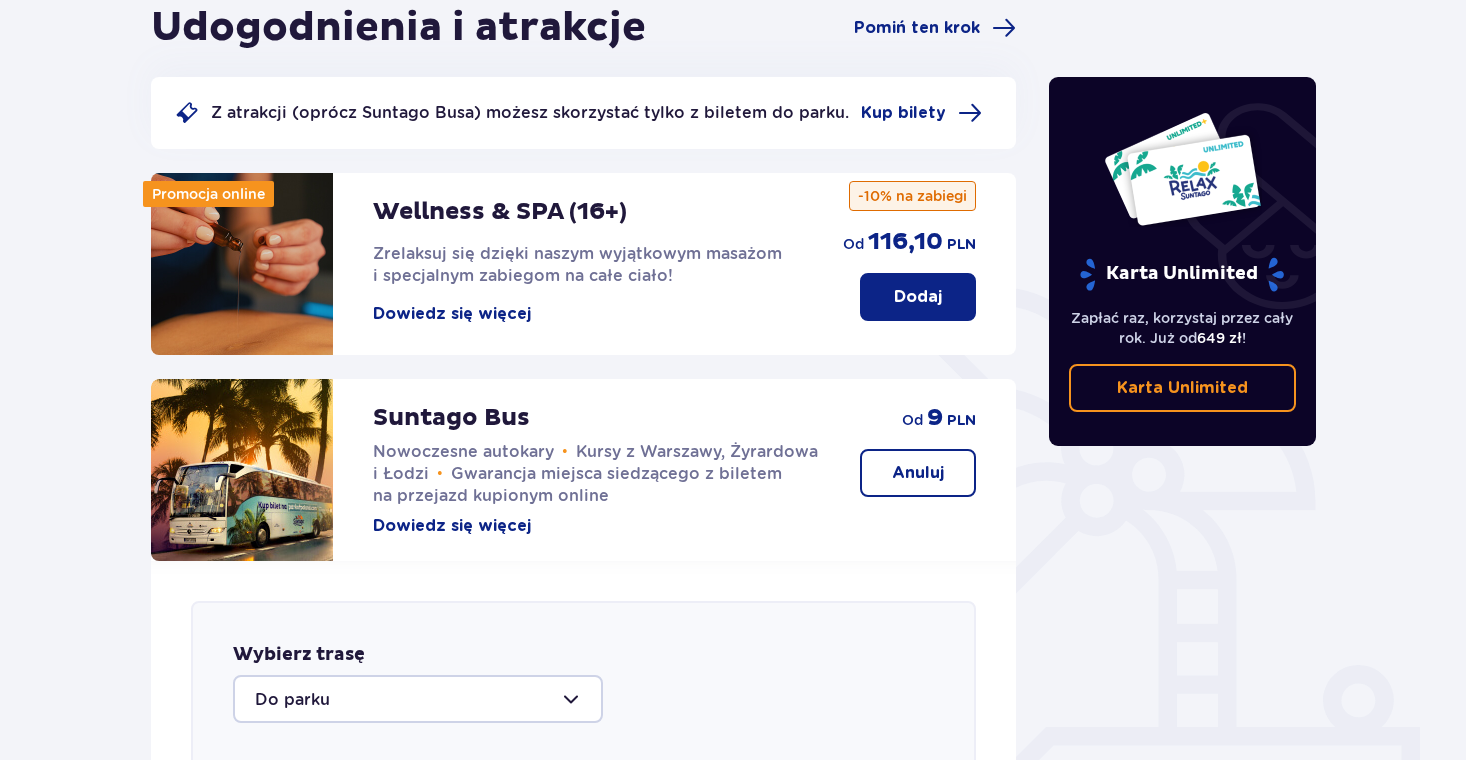 scroll, scrollTop: 0, scrollLeft: 0, axis: both 